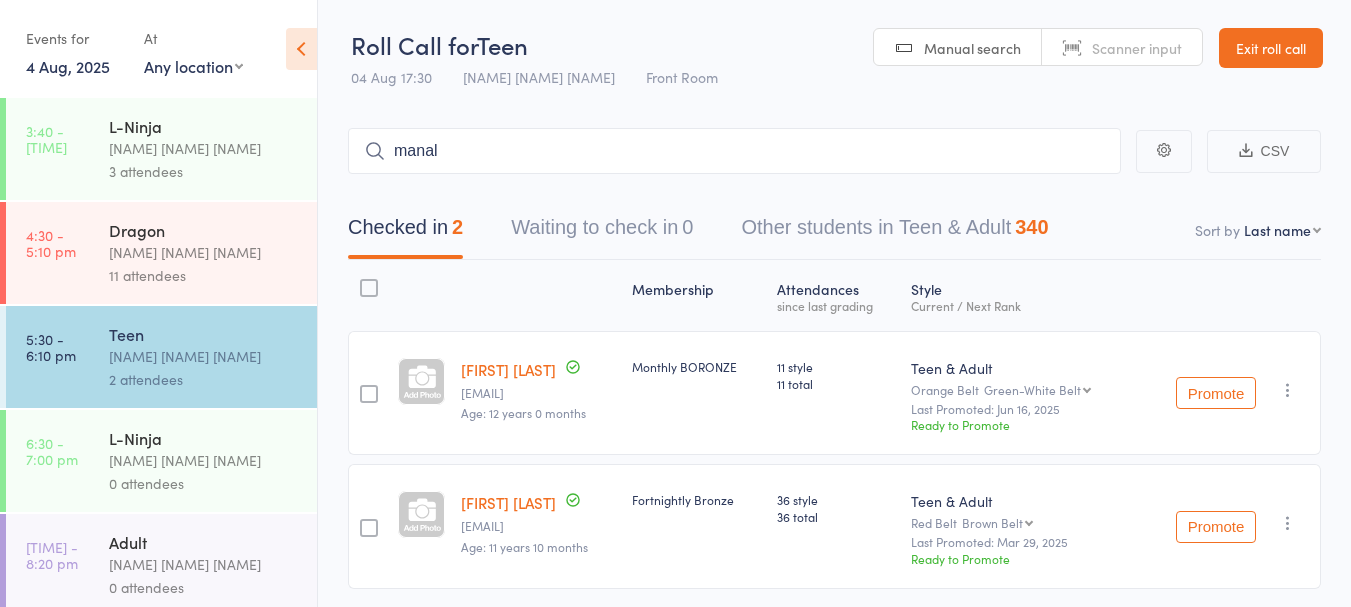 scroll, scrollTop: 1, scrollLeft: 0, axis: vertical 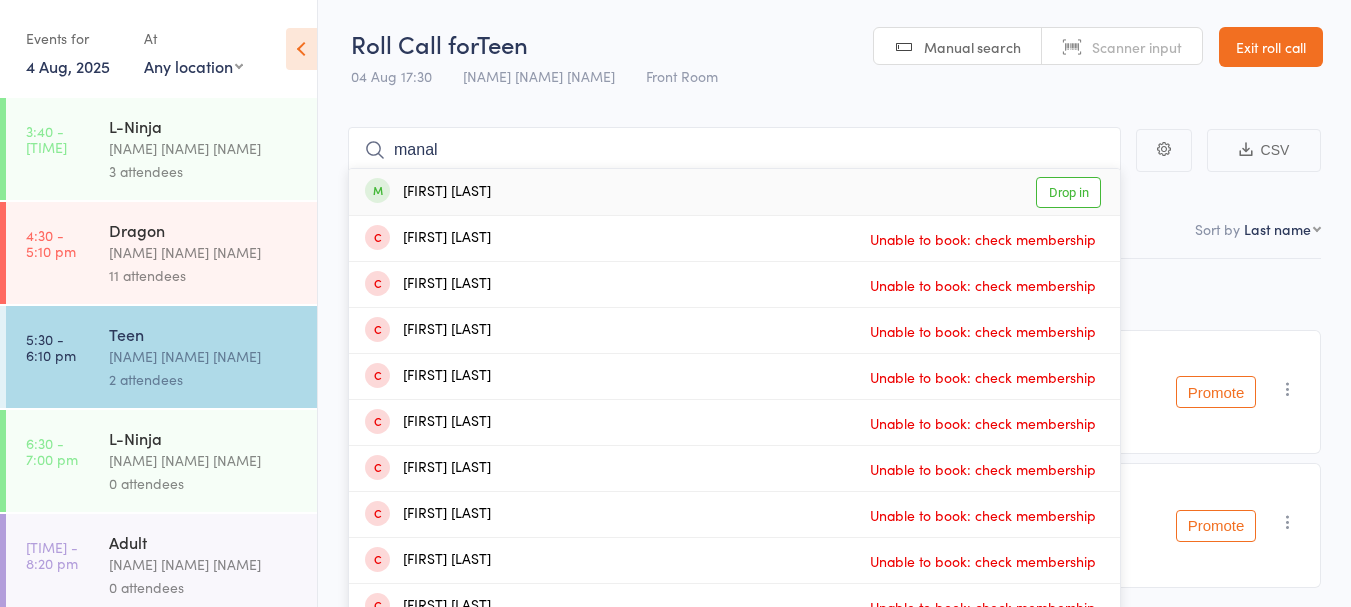 type on "manal" 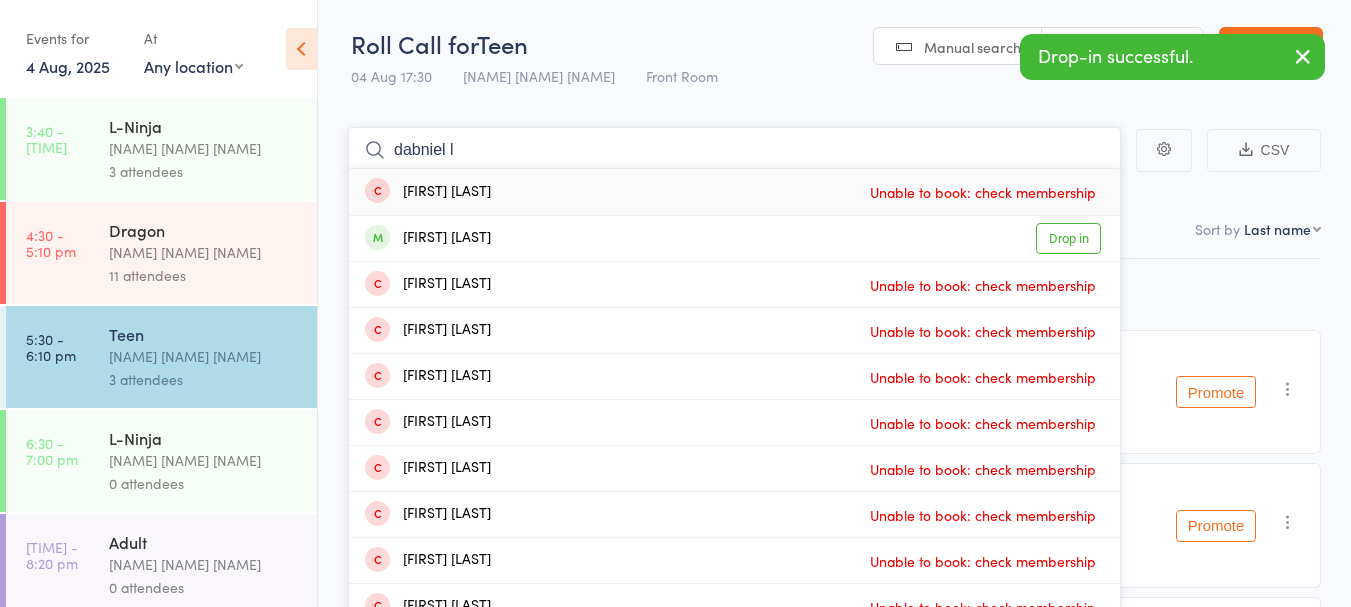 type on "dabniel l" 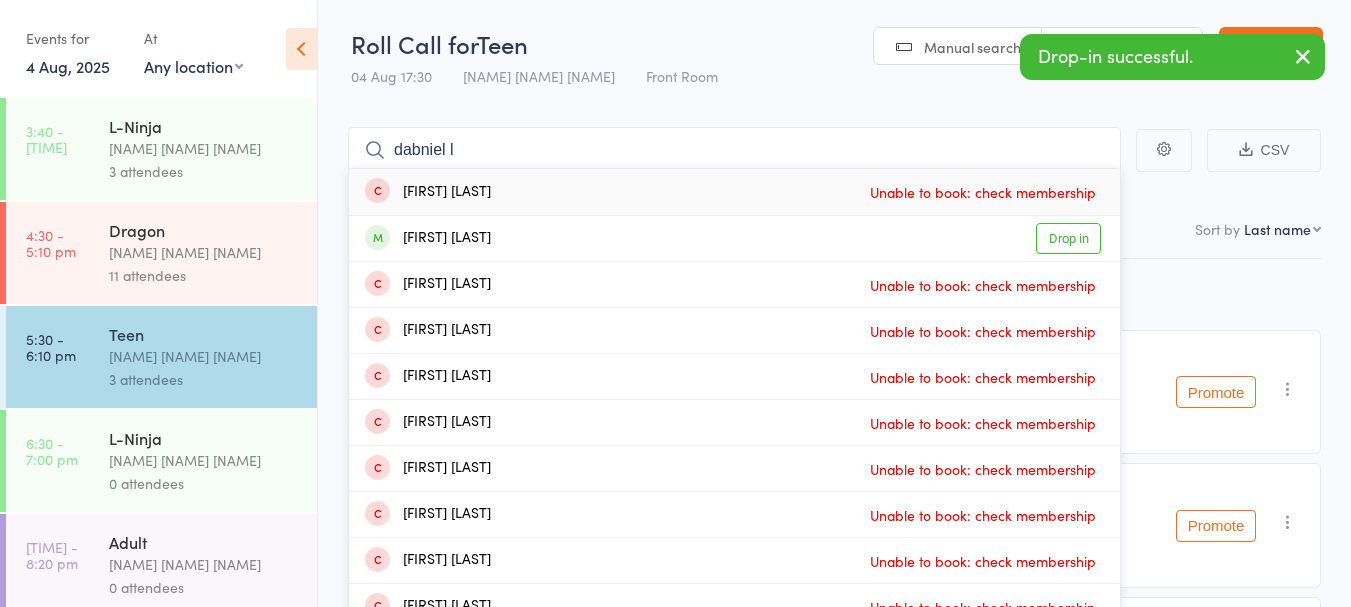 click on "[FIRST] [LAST] Drop in" at bounding box center [734, 238] 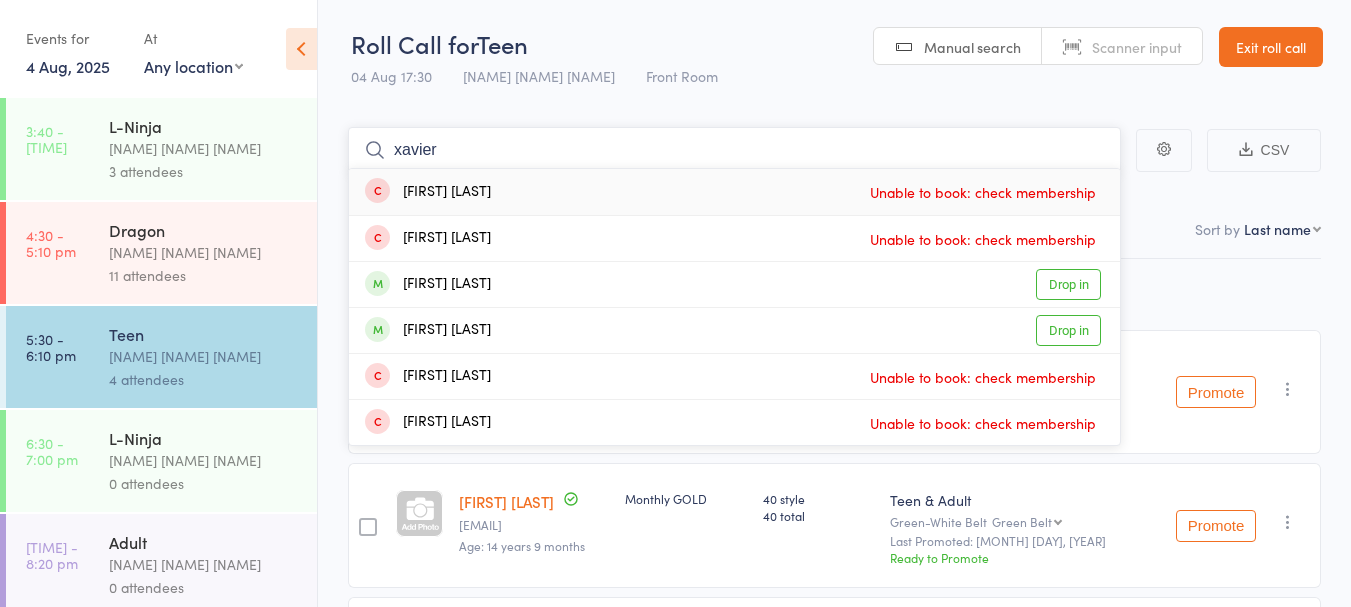 type on "xavier" 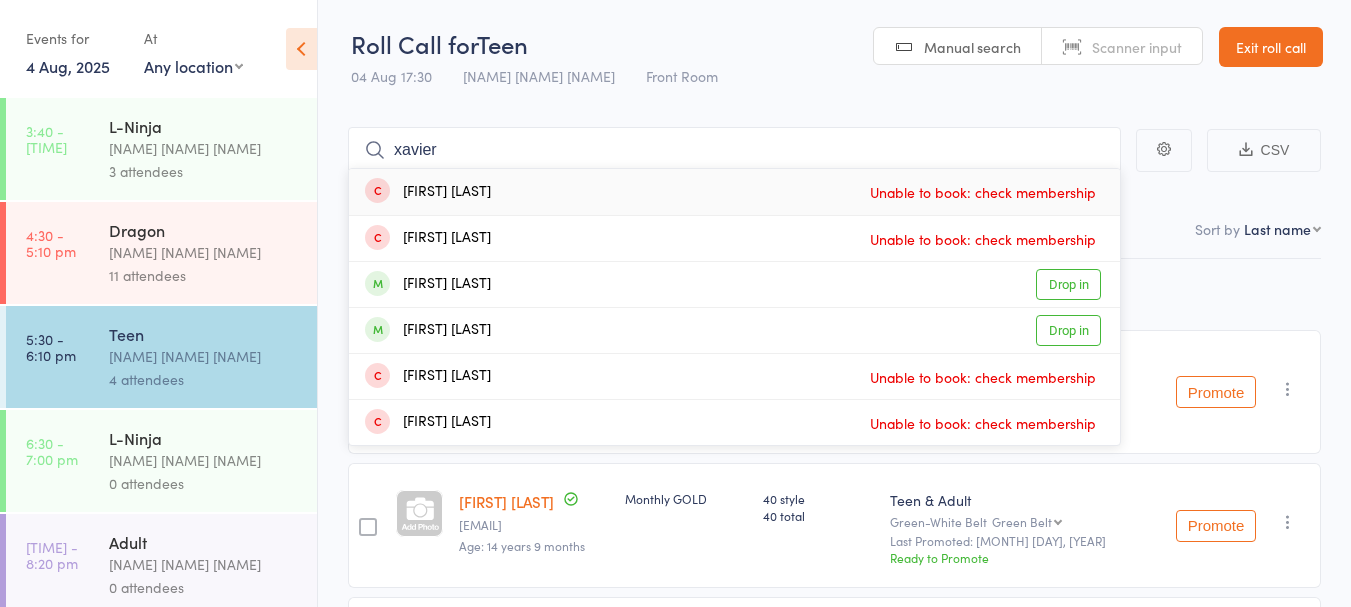 click on "[FIRST] [LAST] Drop in" at bounding box center (734, 284) 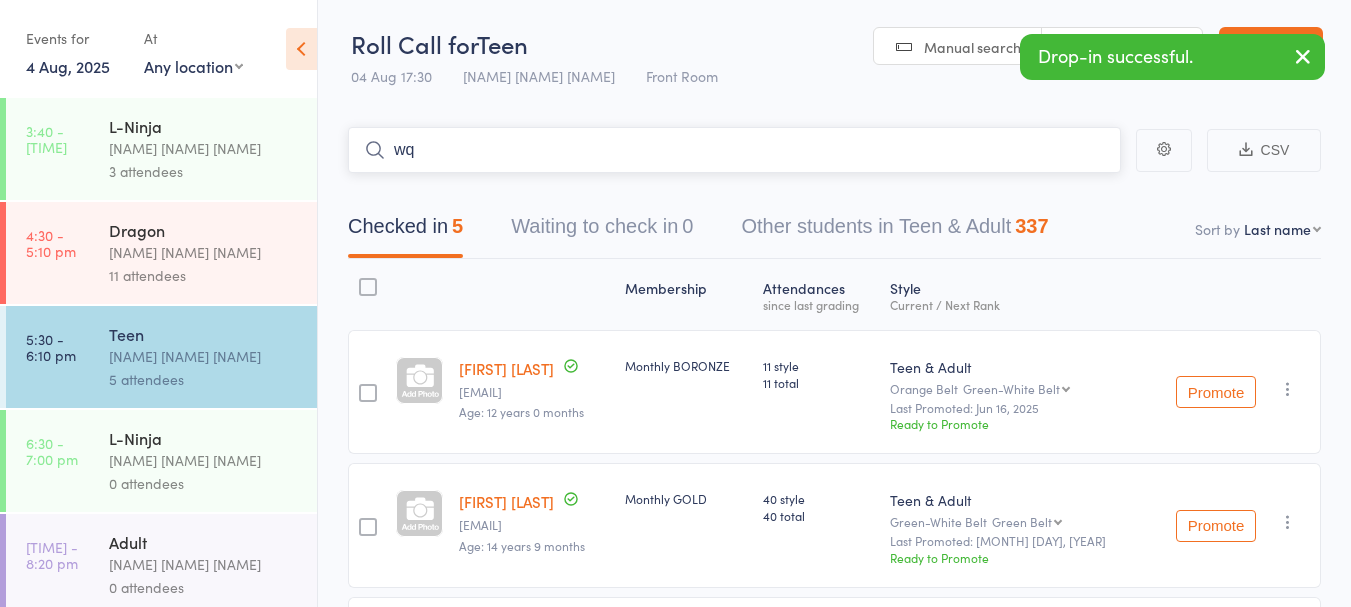 type on "w" 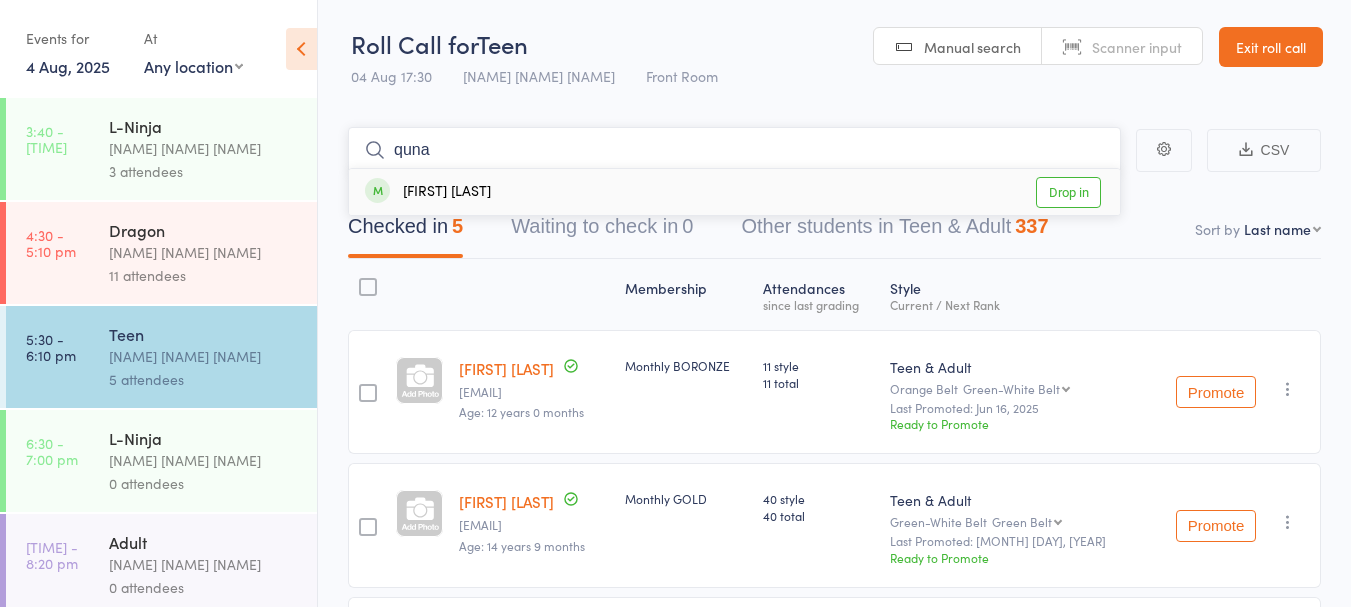 type on "quna" 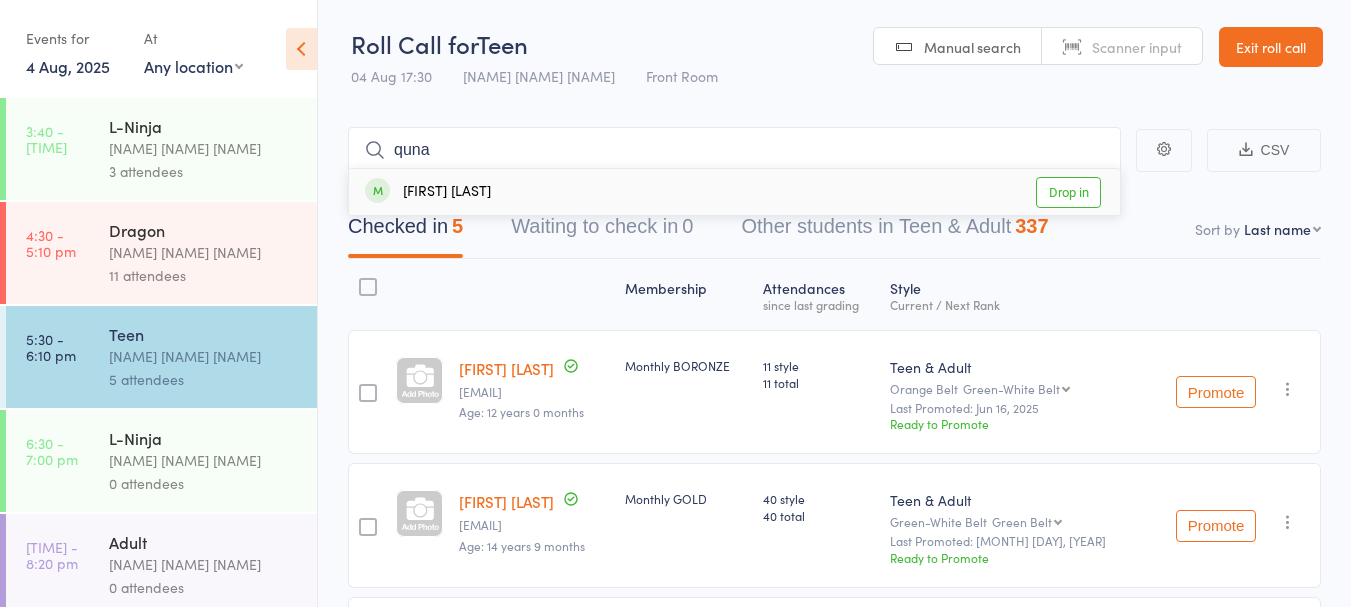 click on "[FIRST] [LAST] Drop in" at bounding box center (734, 192) 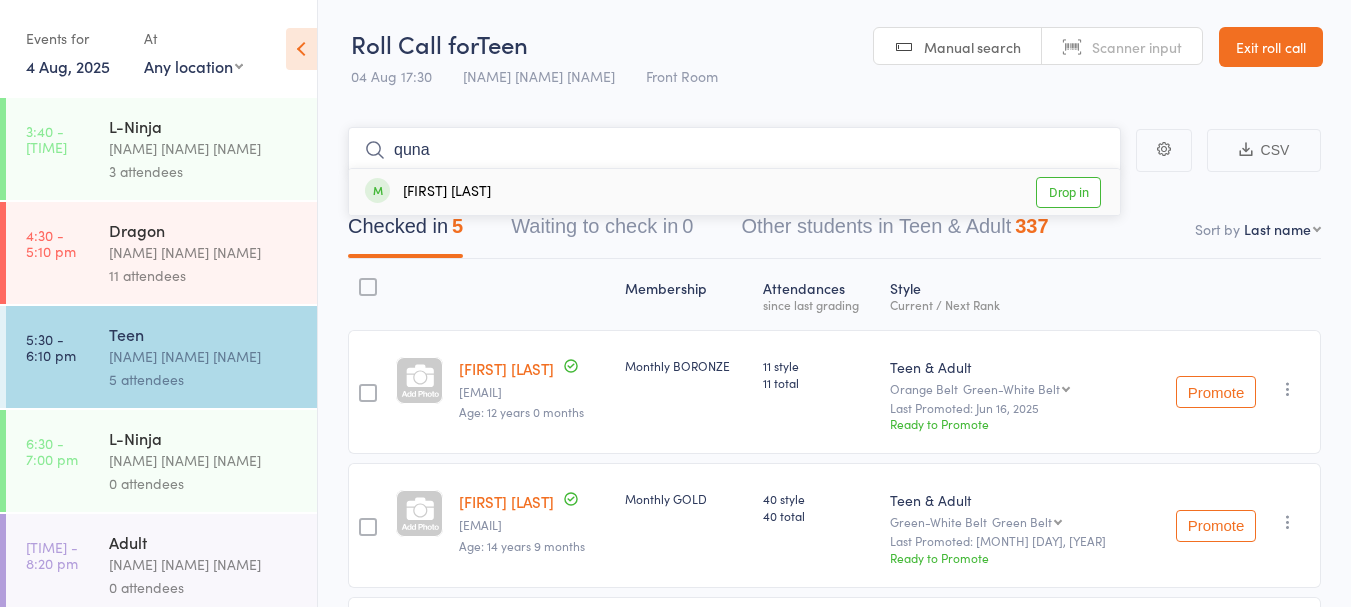 type 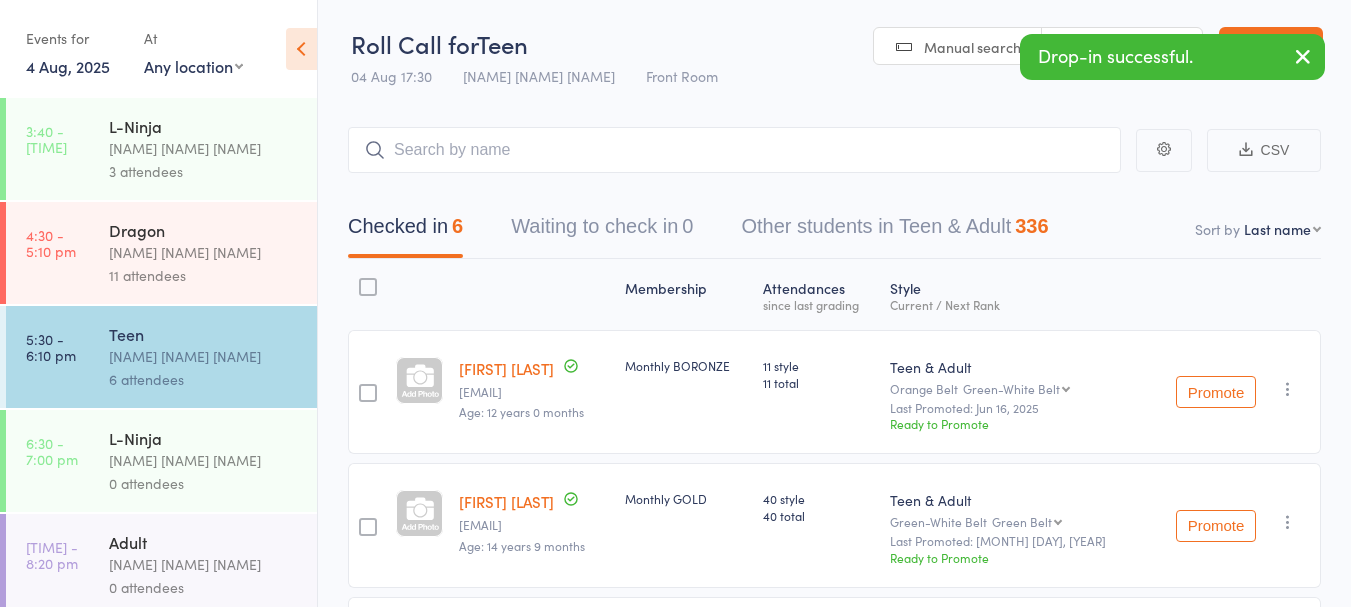 click on "4 Aug, 2025" at bounding box center (68, 66) 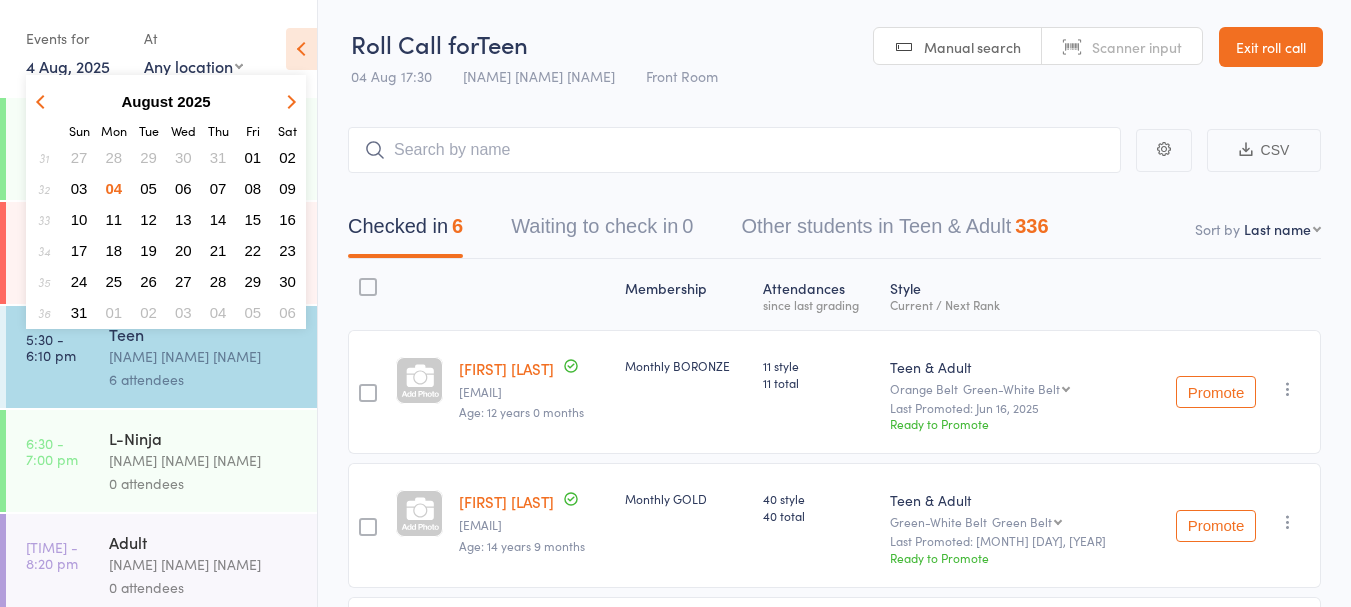click at bounding box center (43, 101) 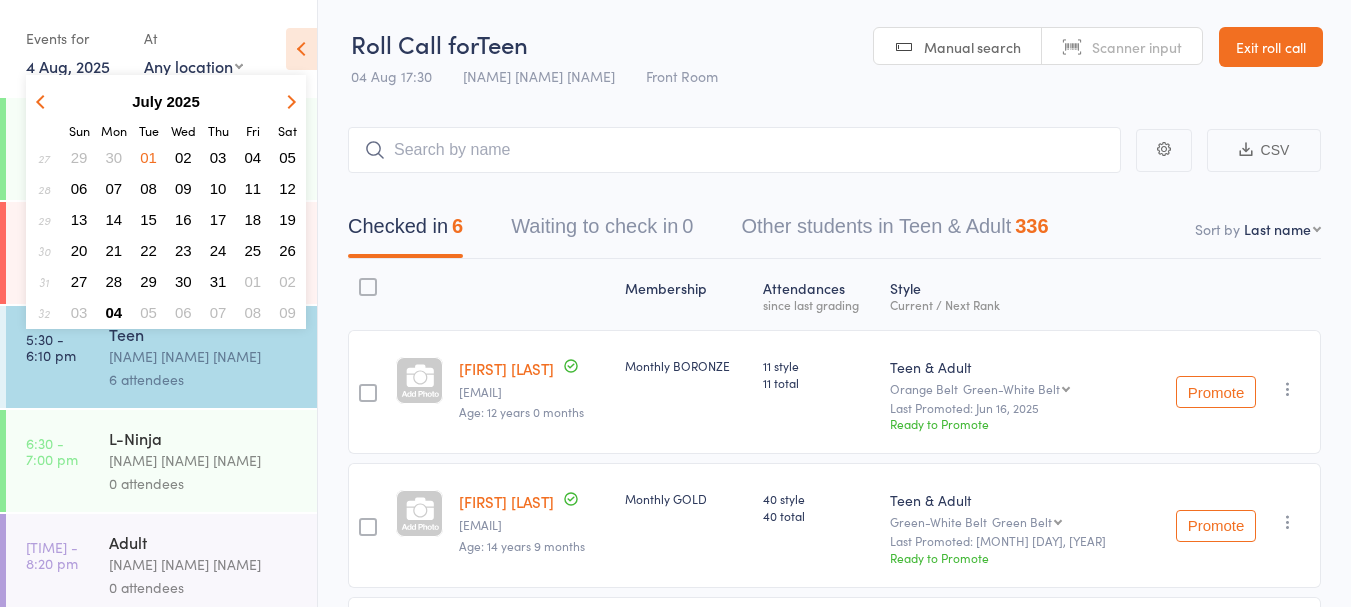 click on "28" at bounding box center (114, 281) 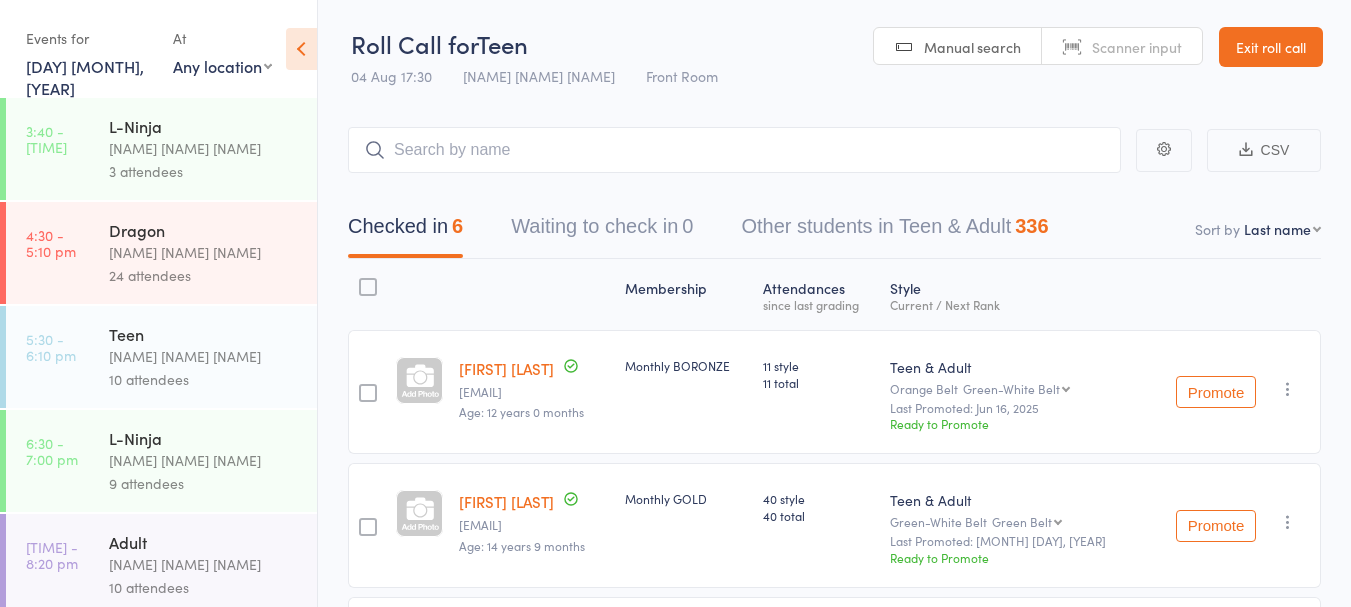 click on "[DAY] [MONTH], [YEAR]" at bounding box center [85, 77] 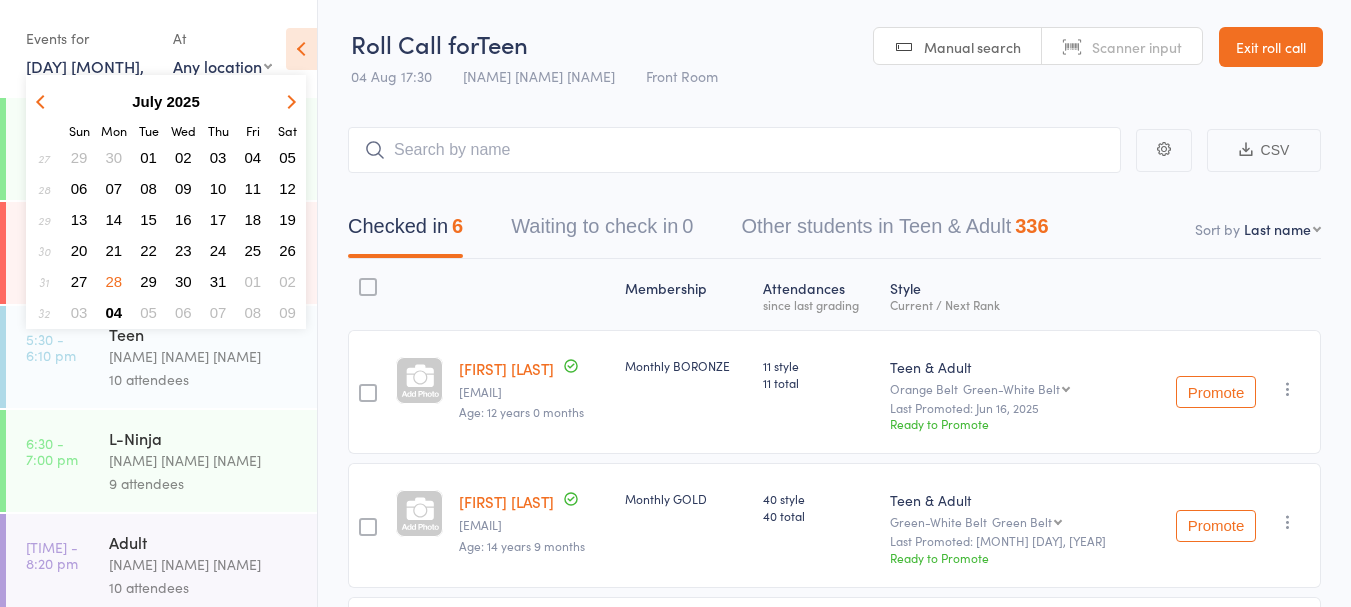 click at bounding box center (287, 101) 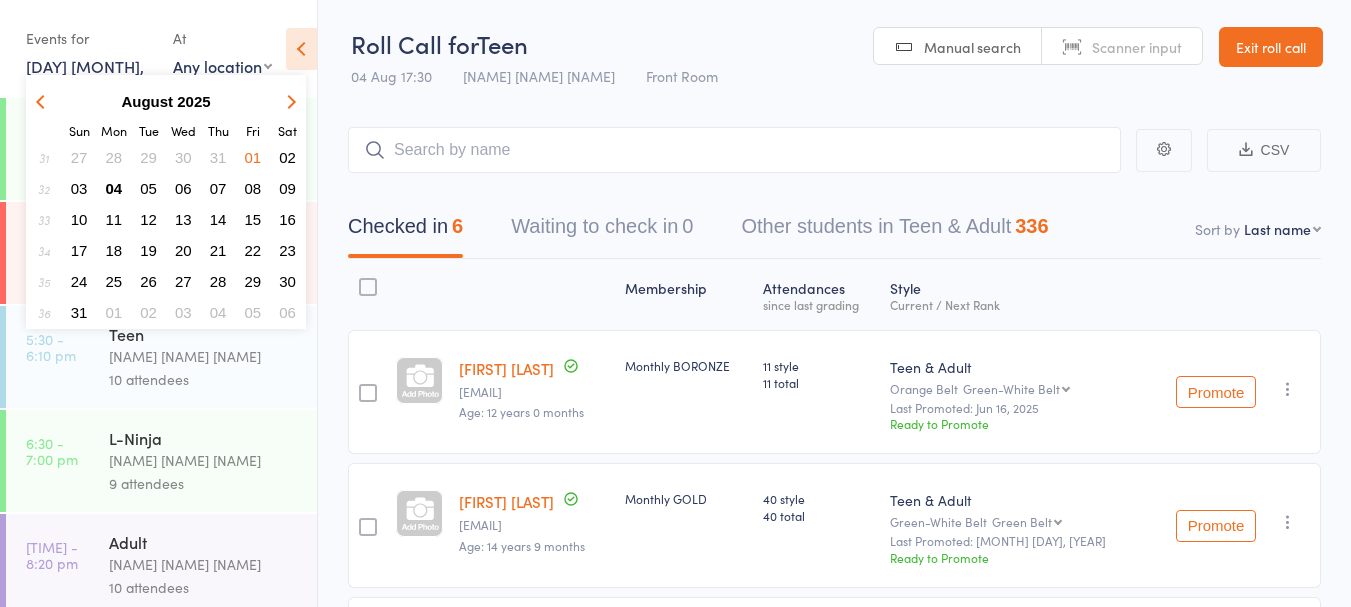 click on "04" at bounding box center [114, 188] 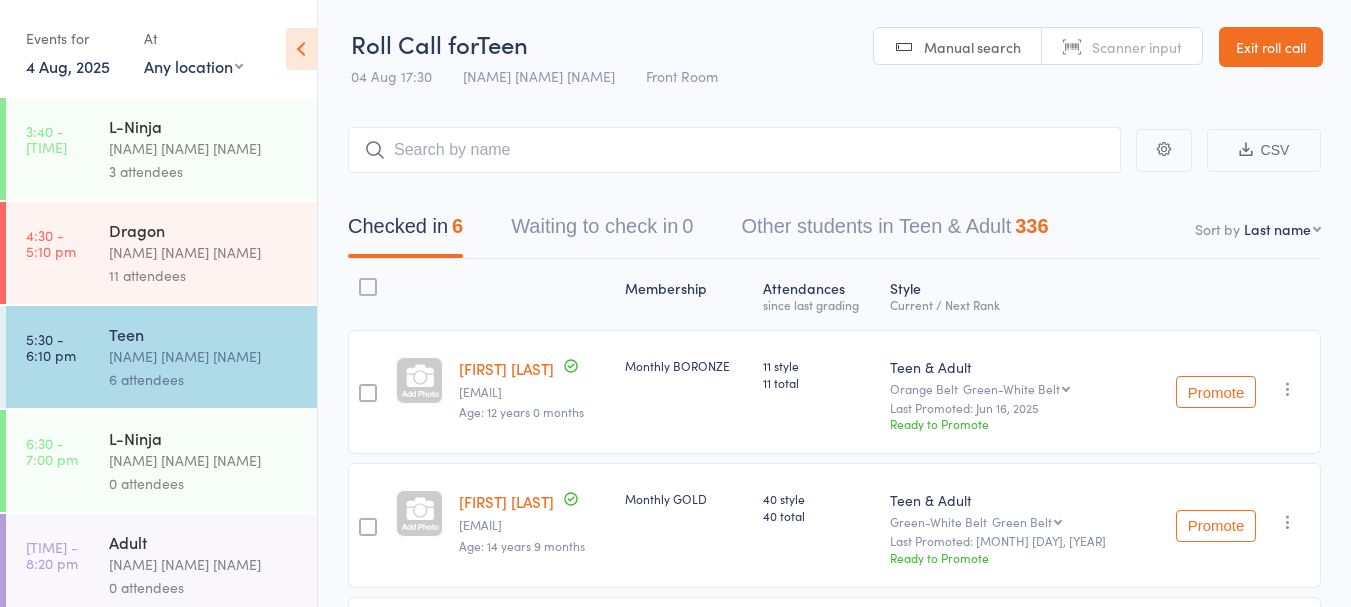 click on "4 Aug, 2025" at bounding box center [68, 66] 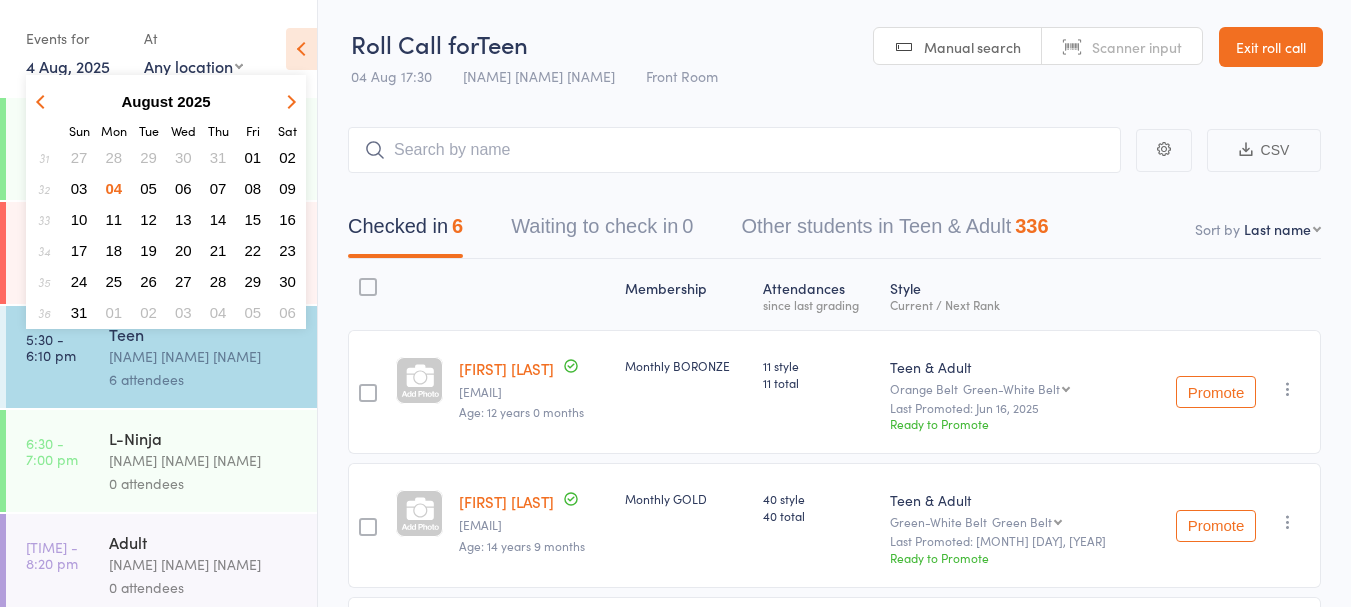 click on "28" at bounding box center (114, 157) 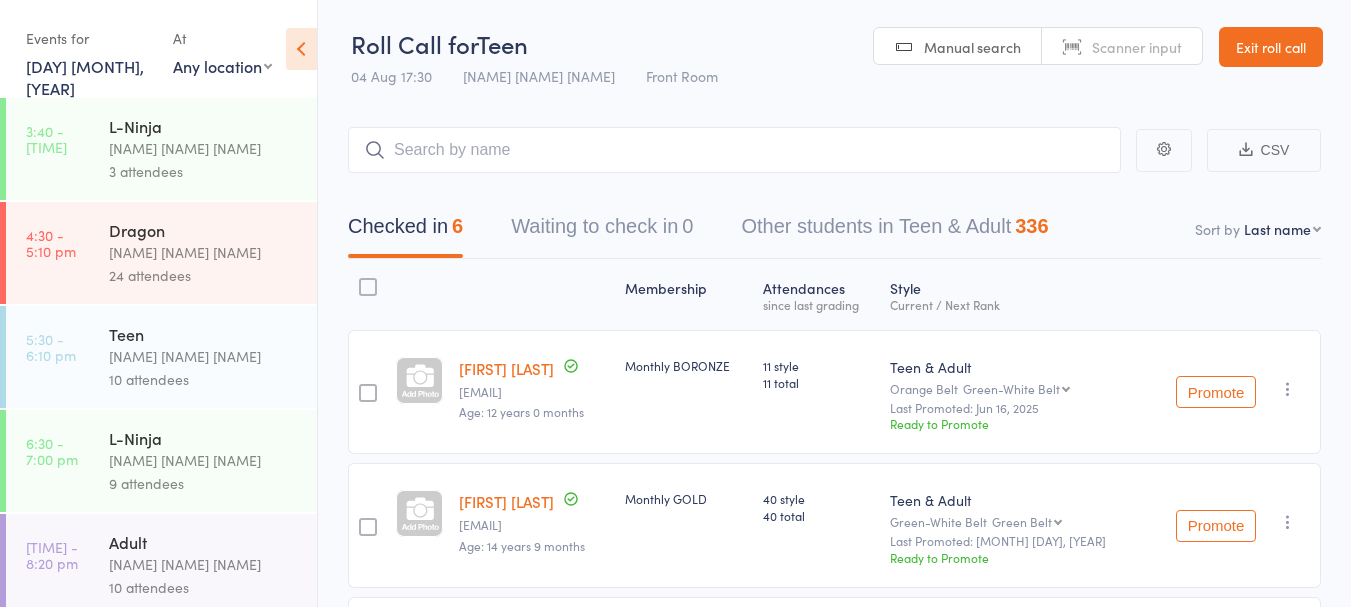click on "[DAY] [MONTH], [YEAR]" at bounding box center [85, 77] 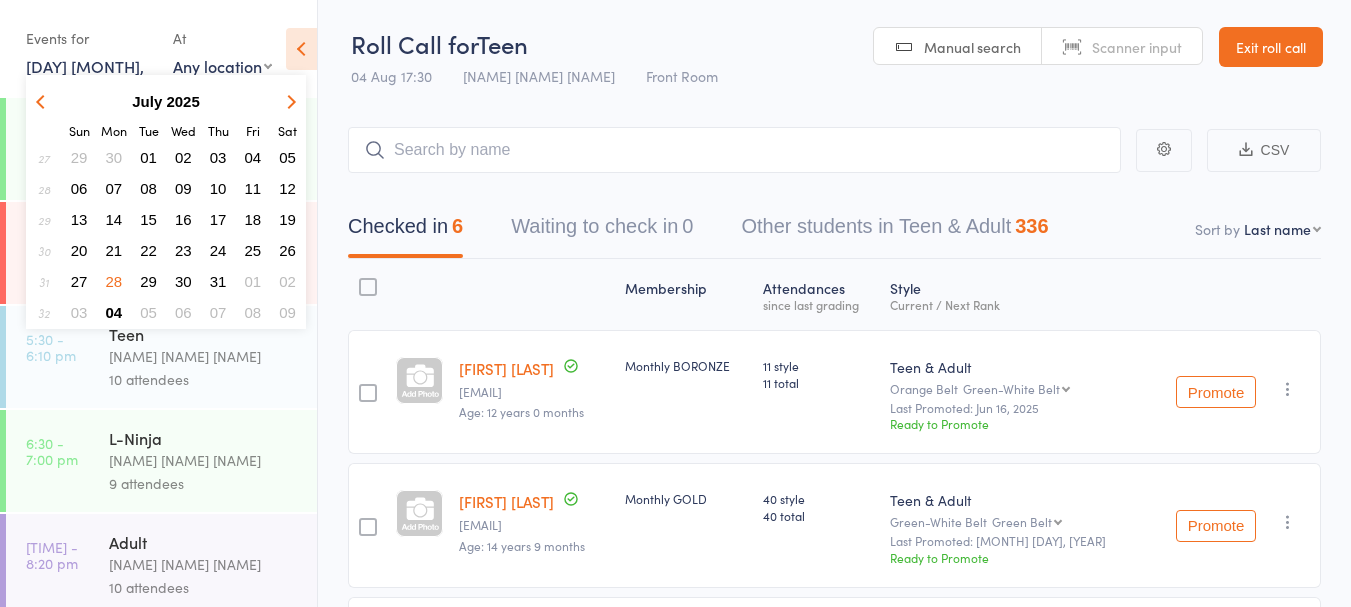 click on "04" at bounding box center [114, 312] 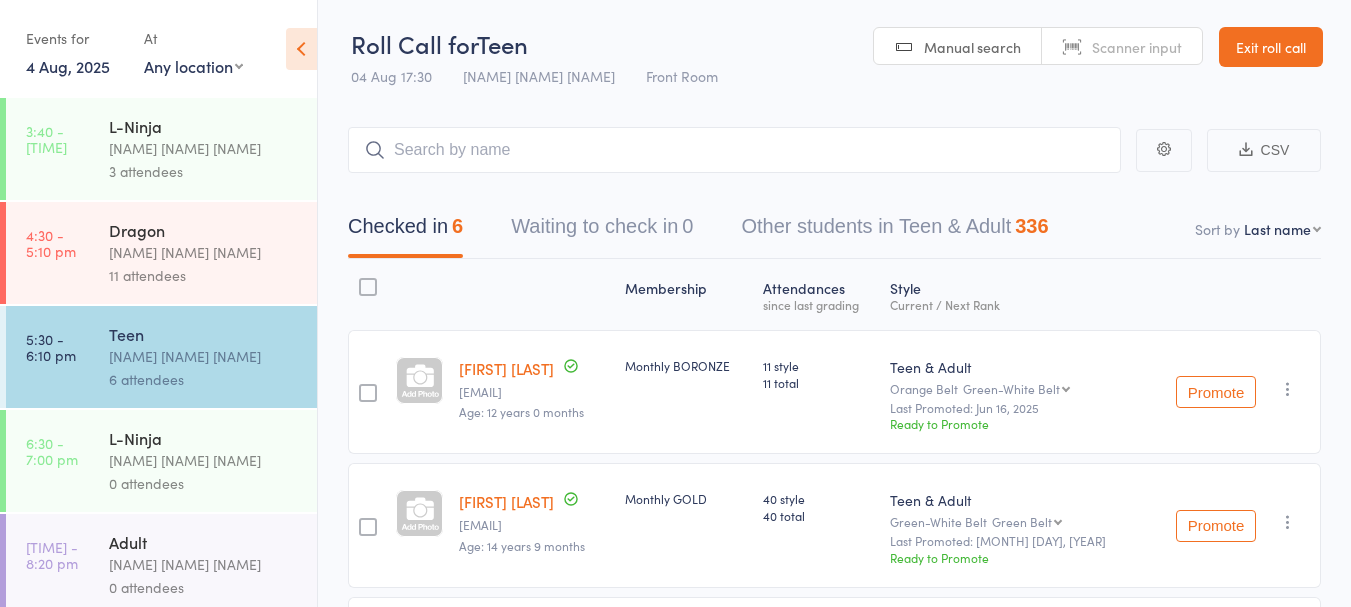 click on "4 Aug, 2025" at bounding box center (68, 66) 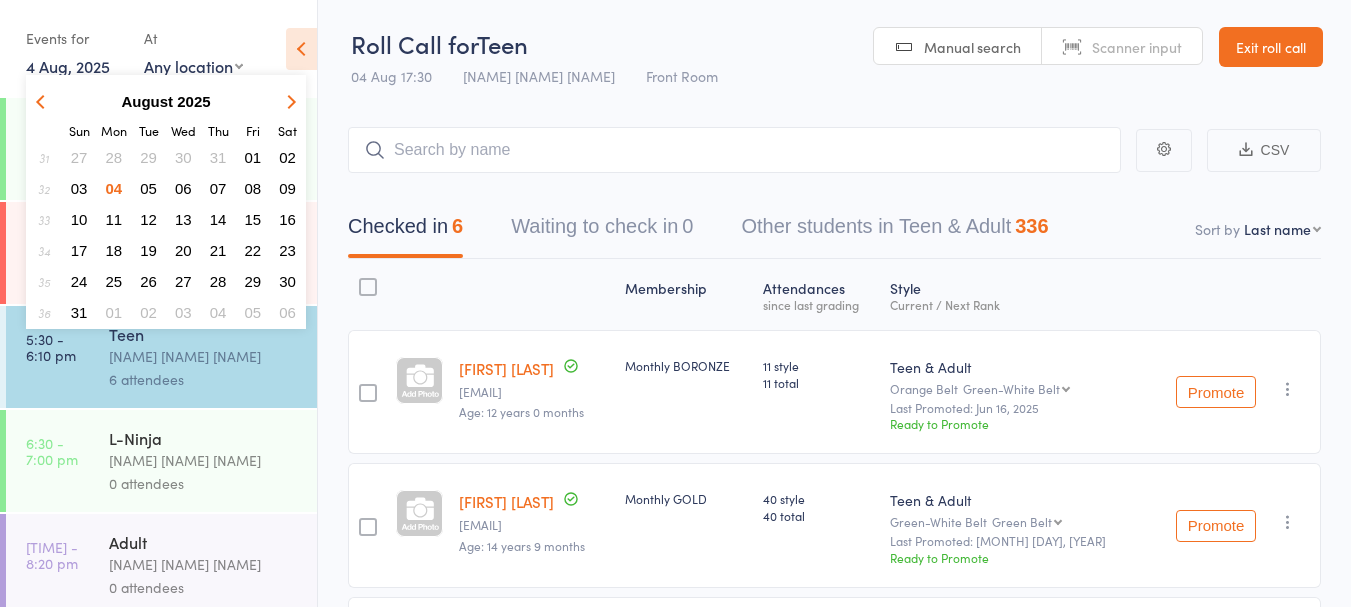 click on "28" at bounding box center [114, 157] 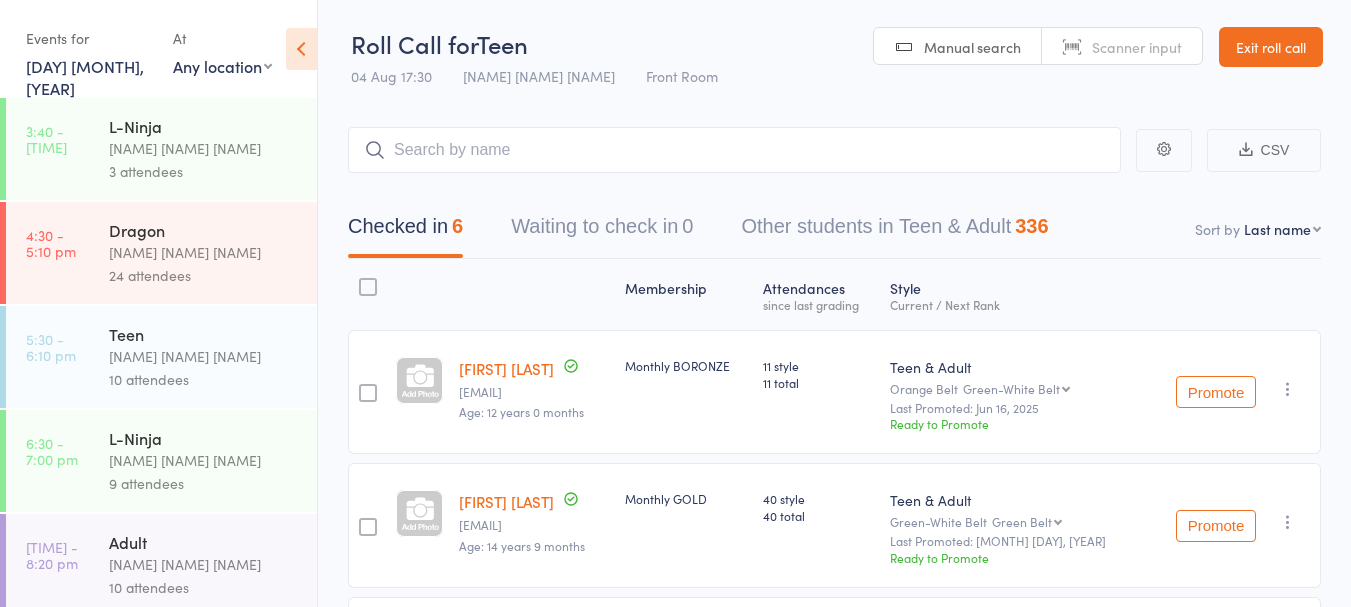 click on "[DAY] [MONTH], [YEAR]" at bounding box center (85, 77) 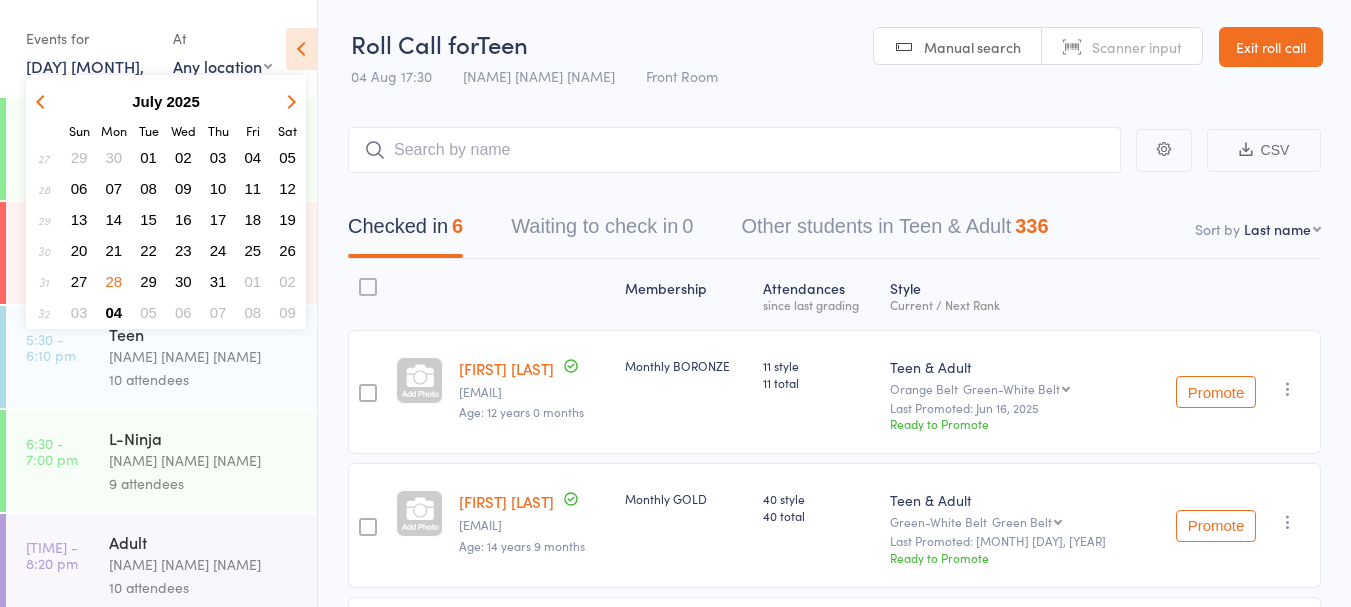 click on "Teen" at bounding box center [204, 334] 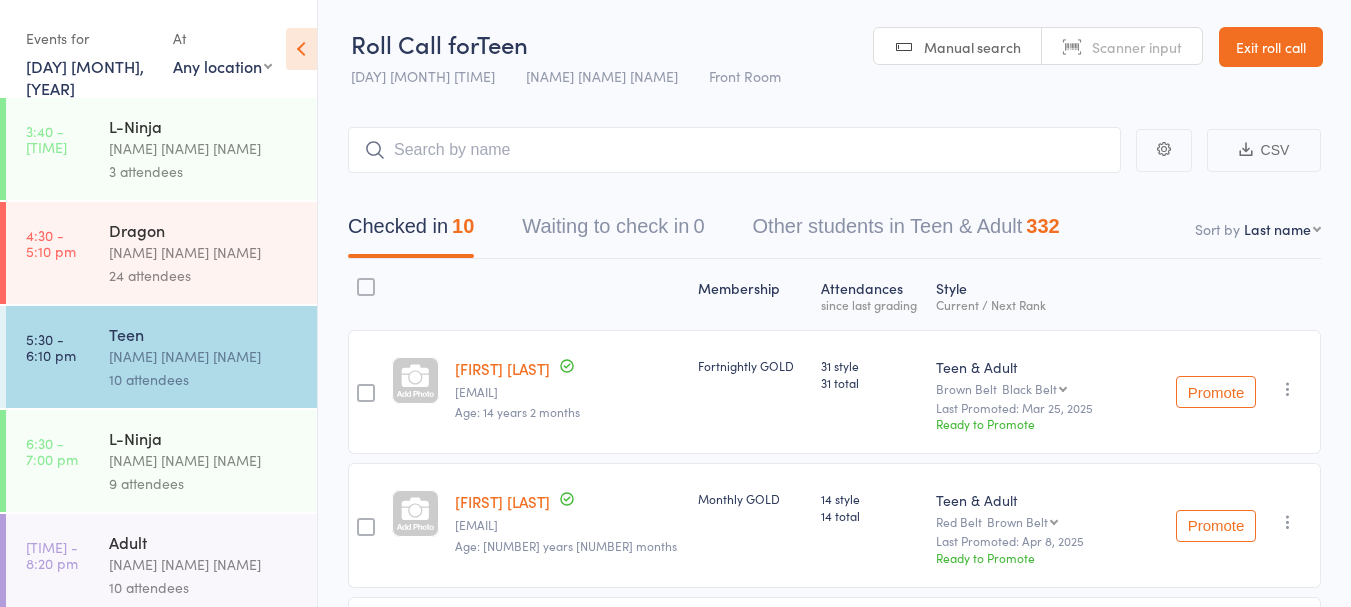 click on "[DAY] [MONTH], [YEAR]" at bounding box center (85, 77) 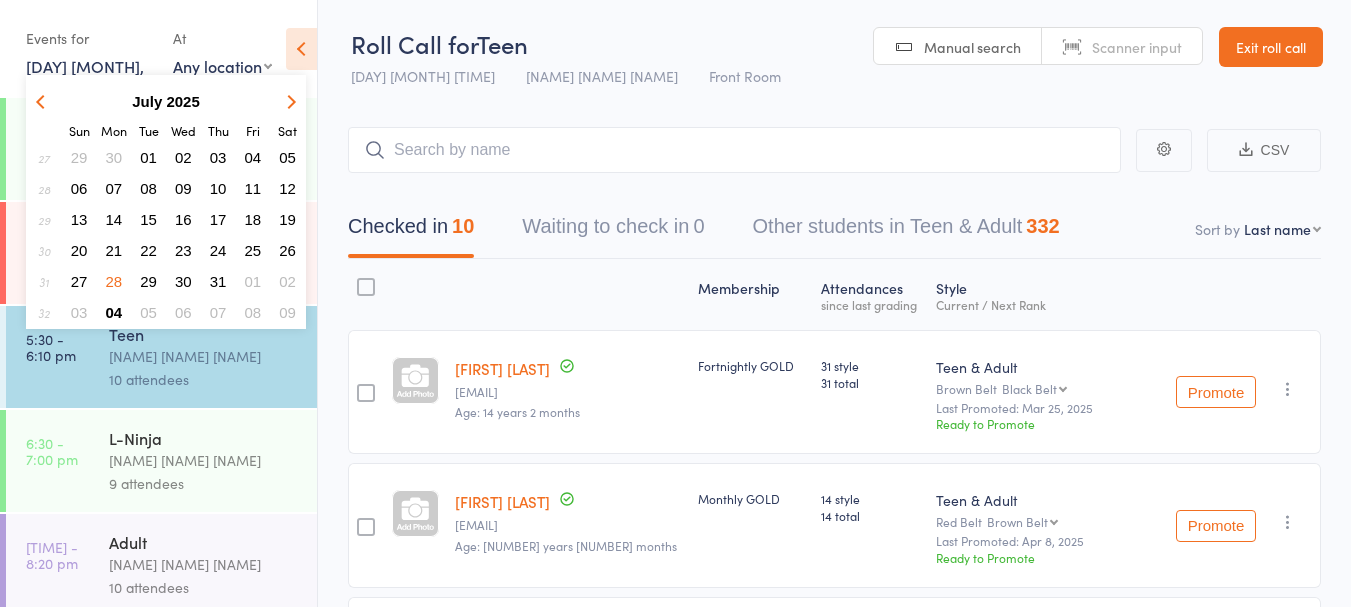 click on "04" at bounding box center (114, 312) 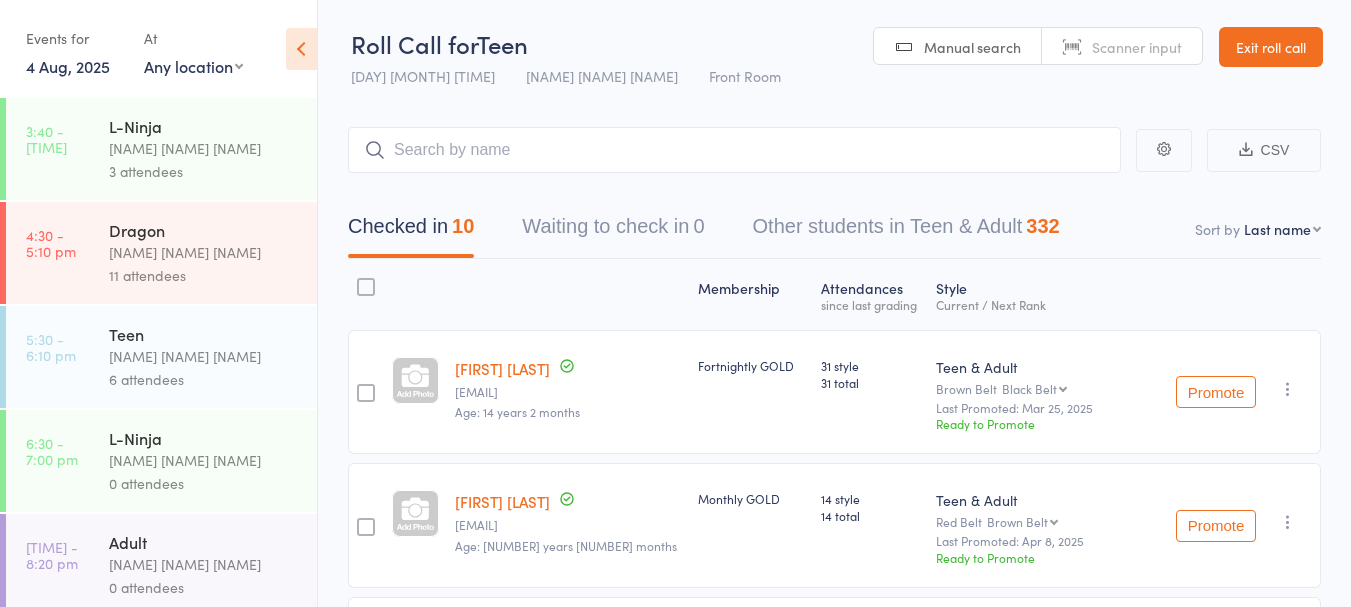 click on "0 attendees" at bounding box center [204, 483] 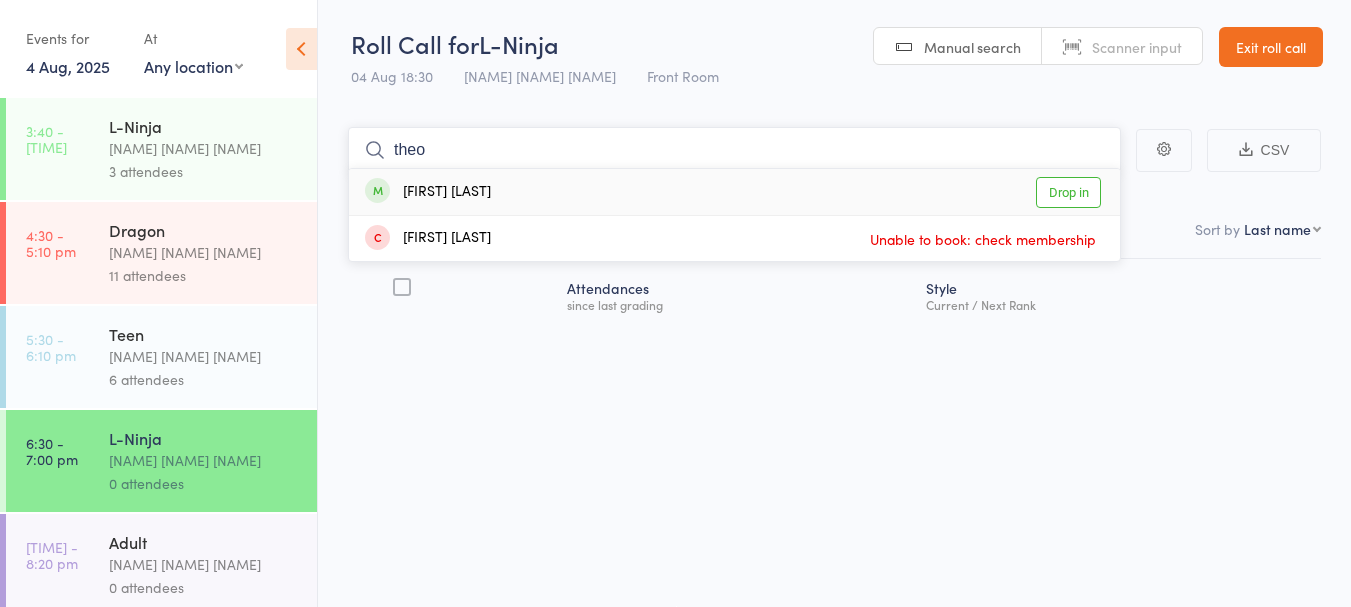 type on "theo" 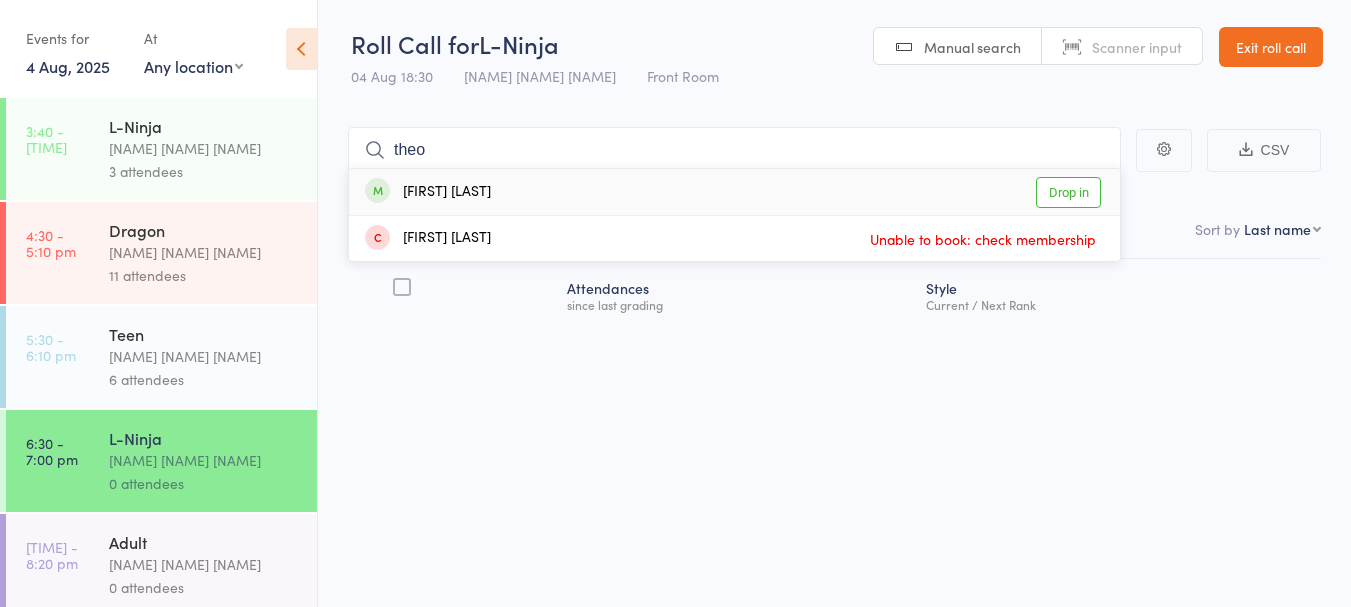 click on "[FIRST] [LAST] Drop in" at bounding box center (734, 192) 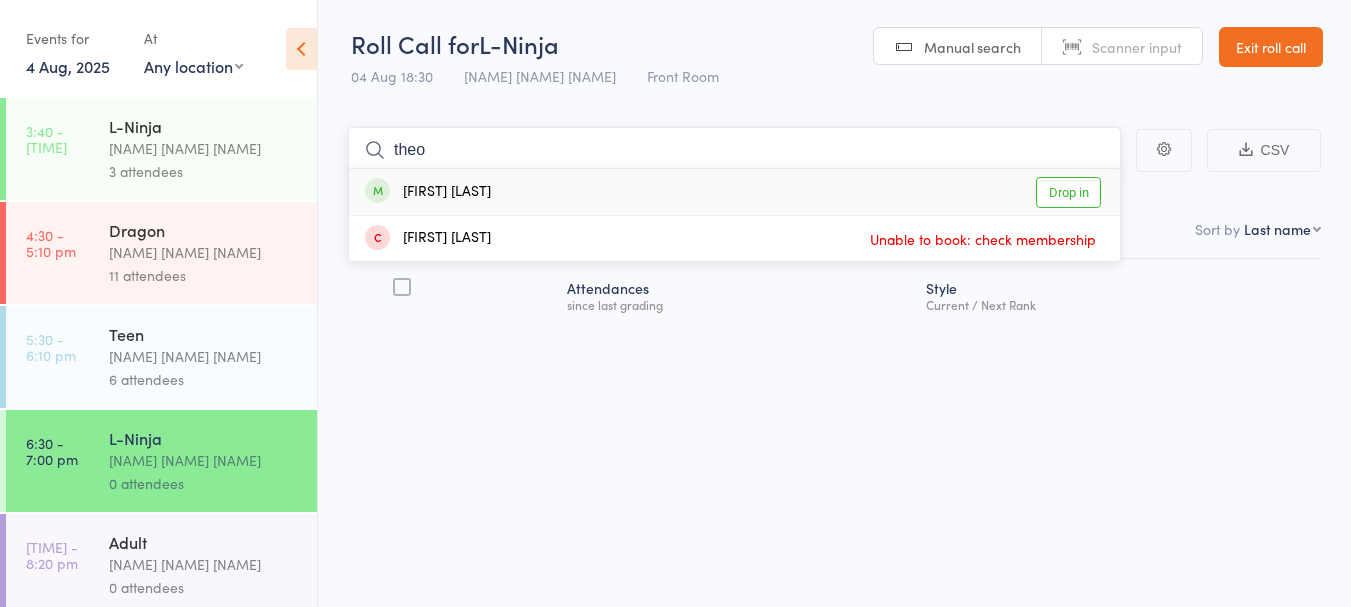 type 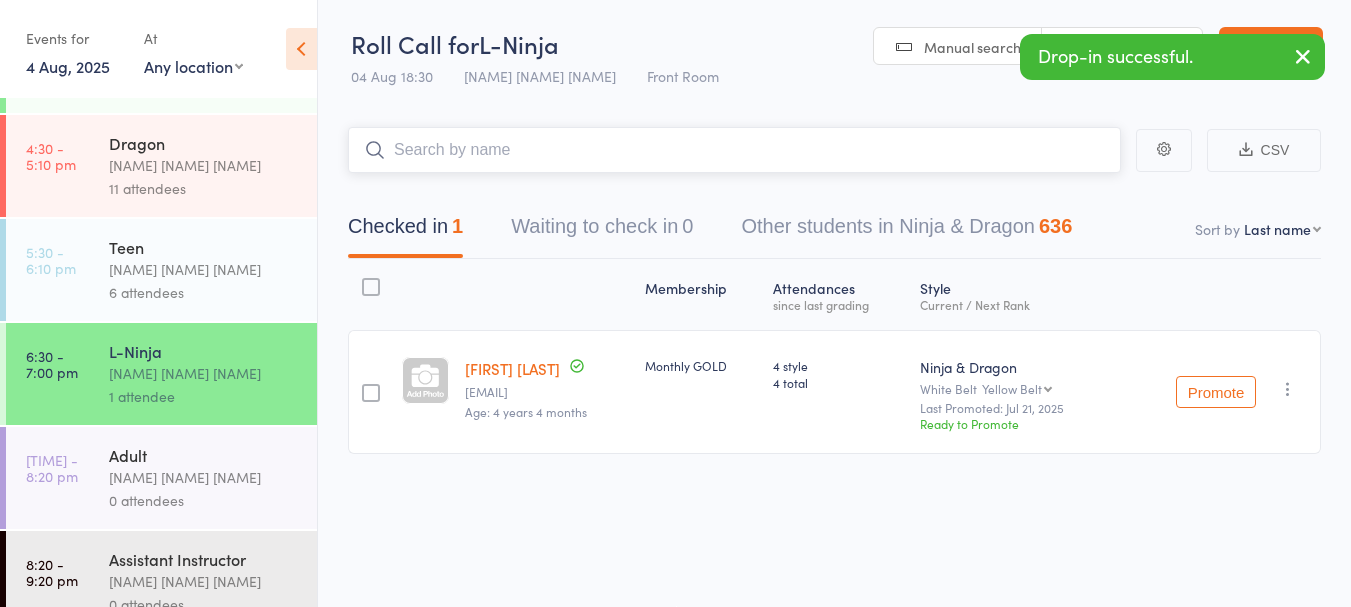 scroll, scrollTop: 115, scrollLeft: 0, axis: vertical 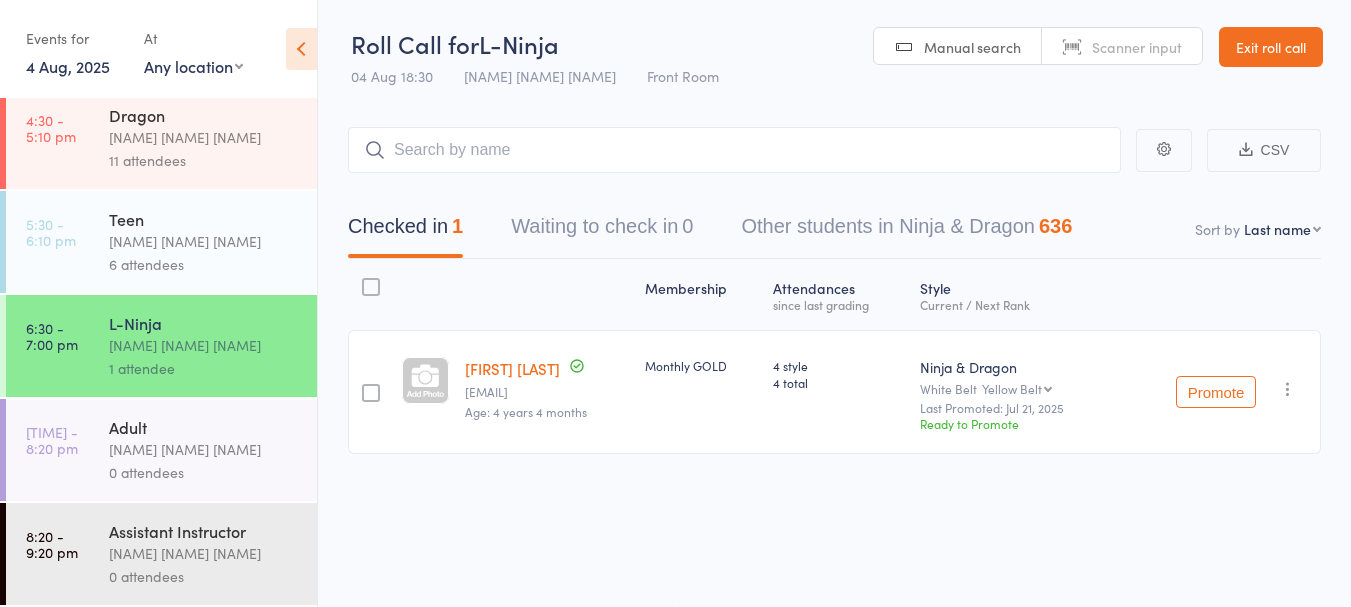 click on "4 Aug, 2025" at bounding box center (68, 66) 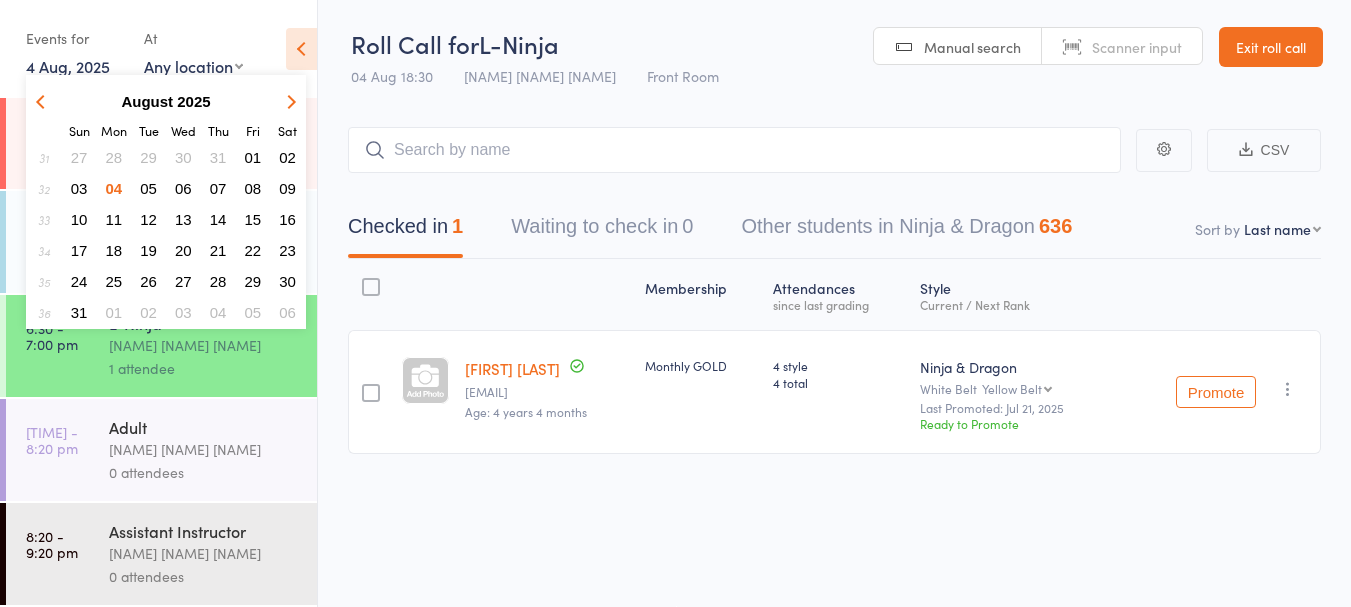 click on "02" at bounding box center [287, 157] 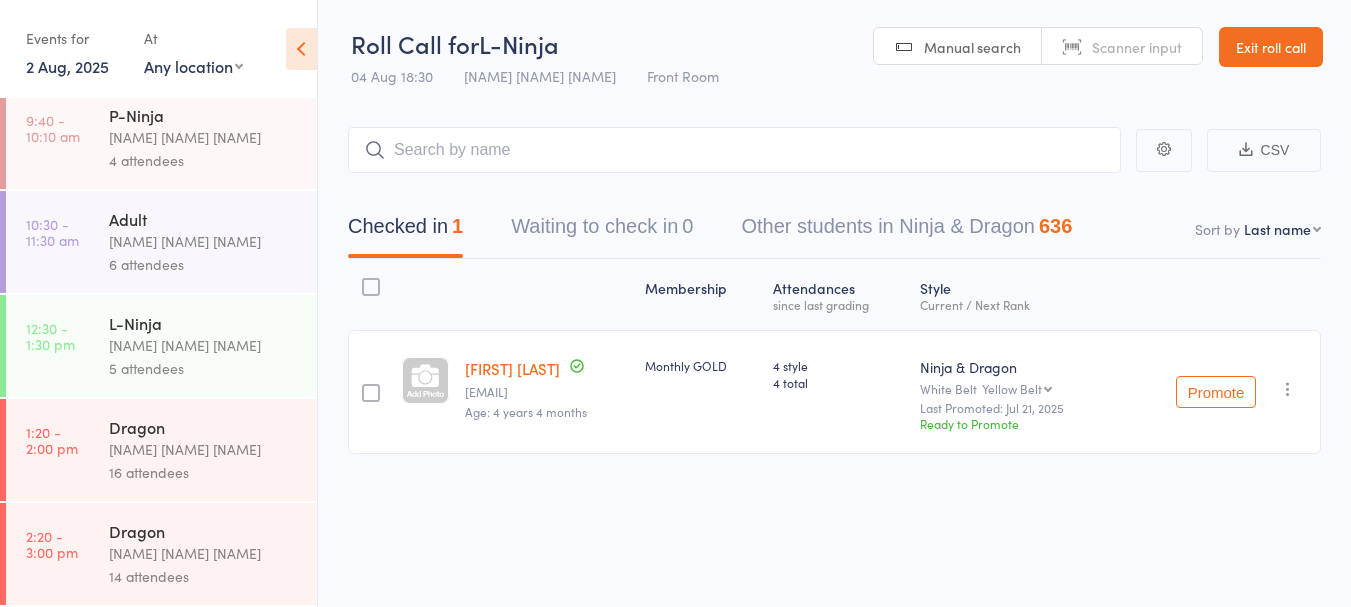 click on "[NAME] [NAME] [NAME]" at bounding box center (204, 449) 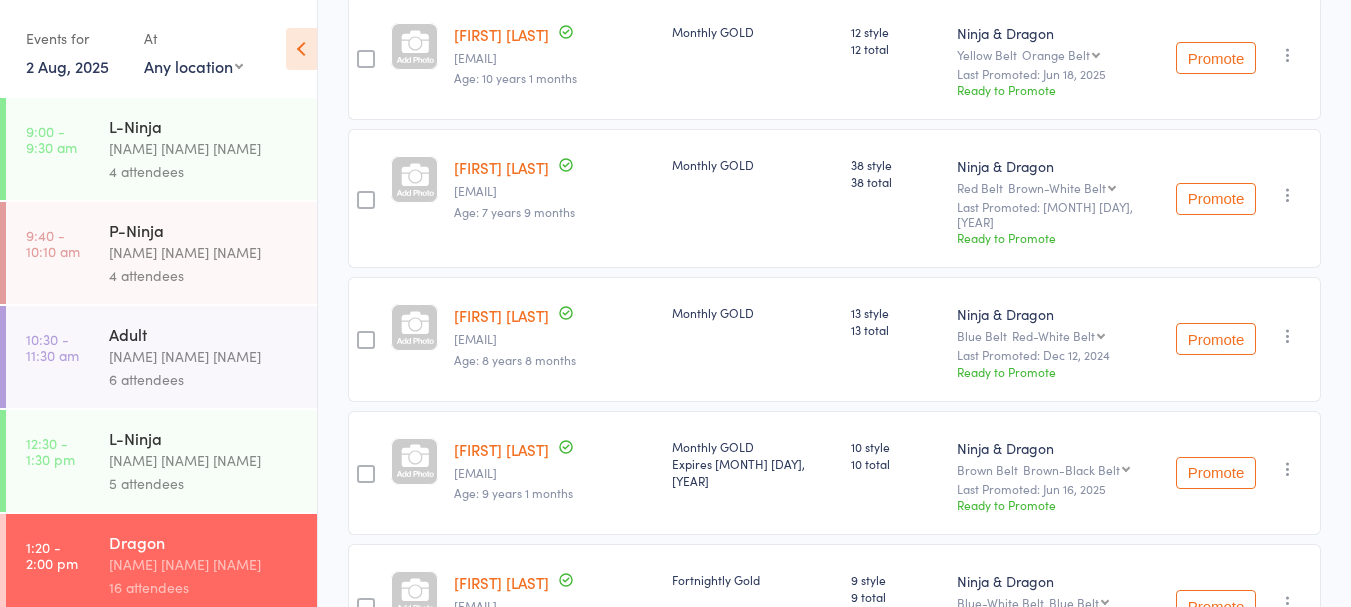 scroll, scrollTop: 361, scrollLeft: 0, axis: vertical 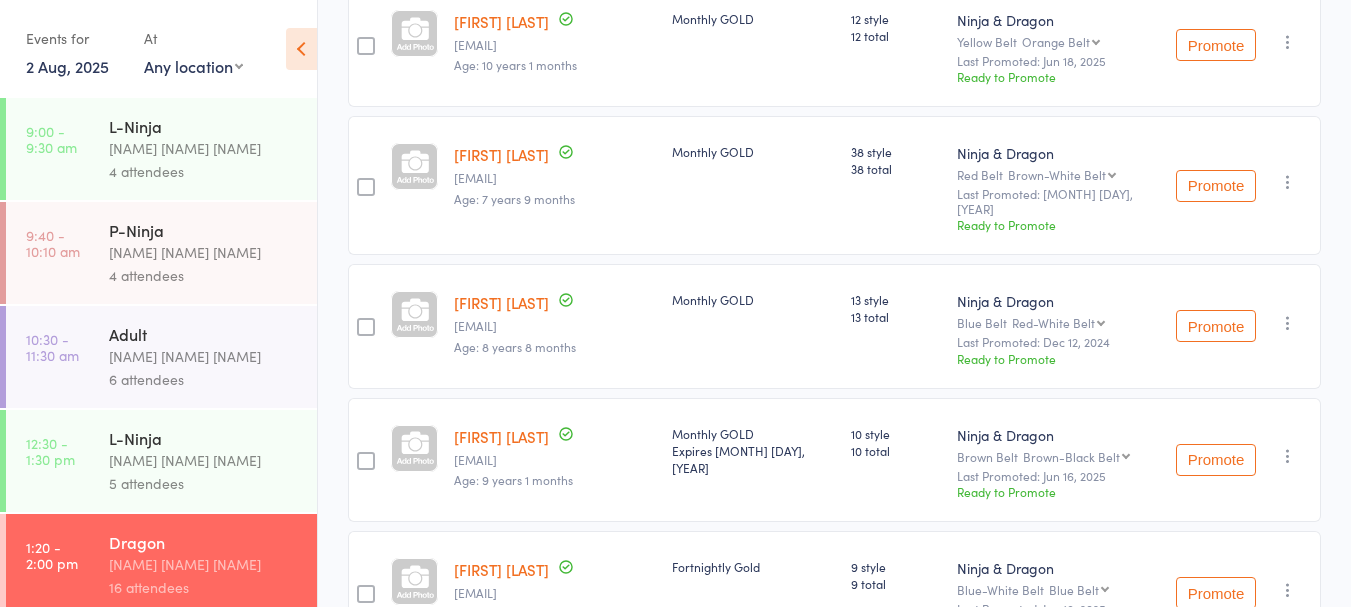 click on "[FIRST] [LAST]" at bounding box center [501, 302] 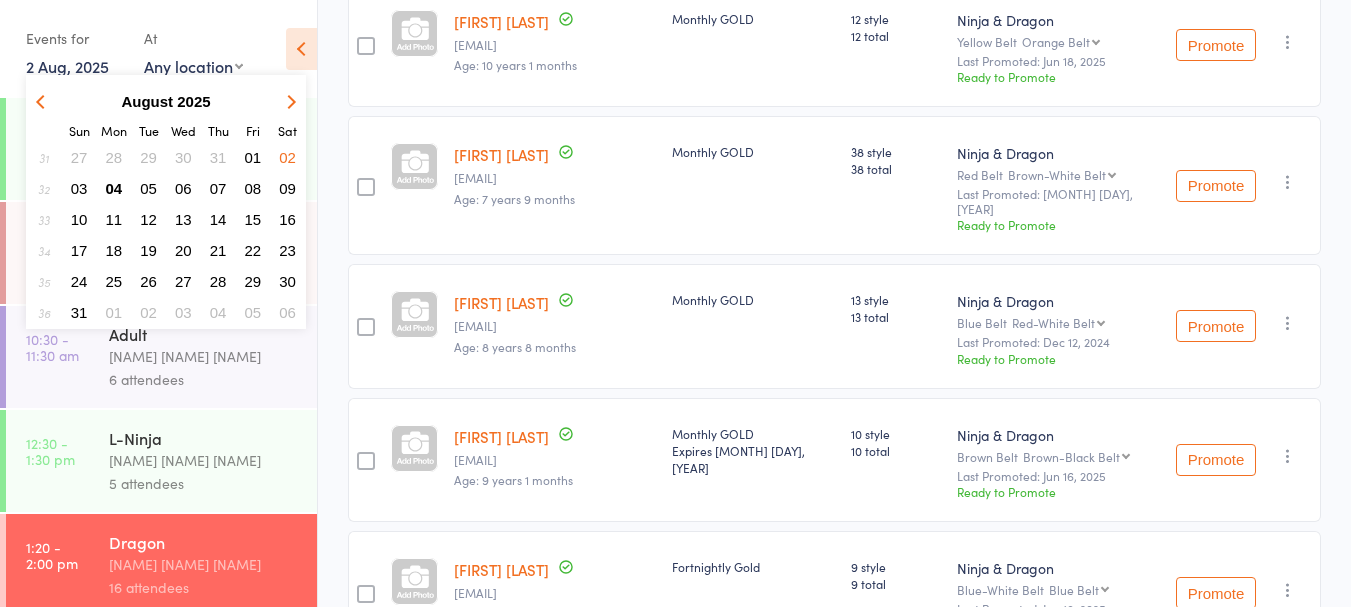 click on "11" at bounding box center (114, 219) 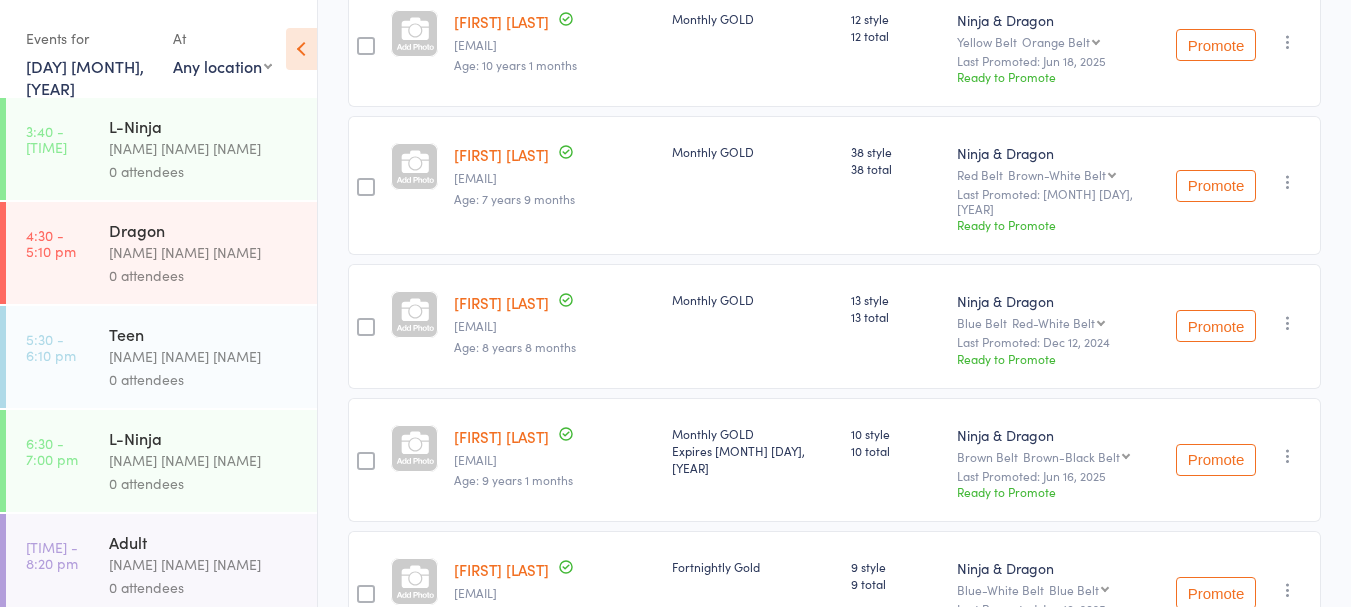 click on "[DAY] [MONTH], [YEAR]" at bounding box center (85, 77) 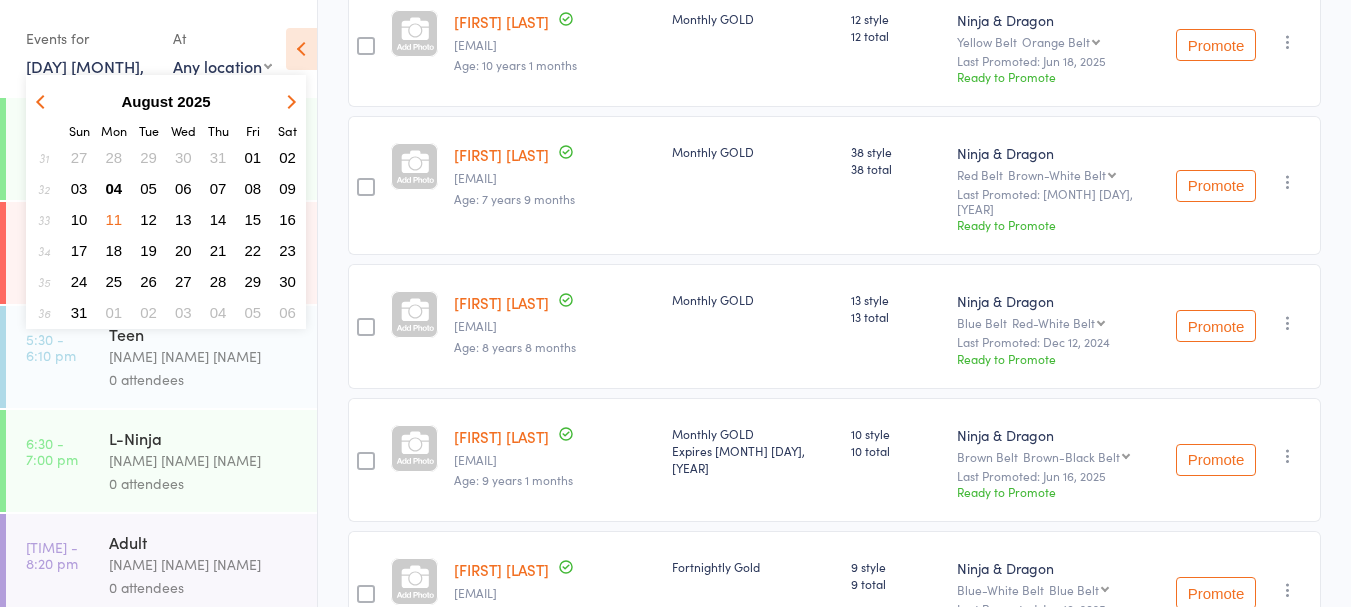 click on "04" at bounding box center (114, 188) 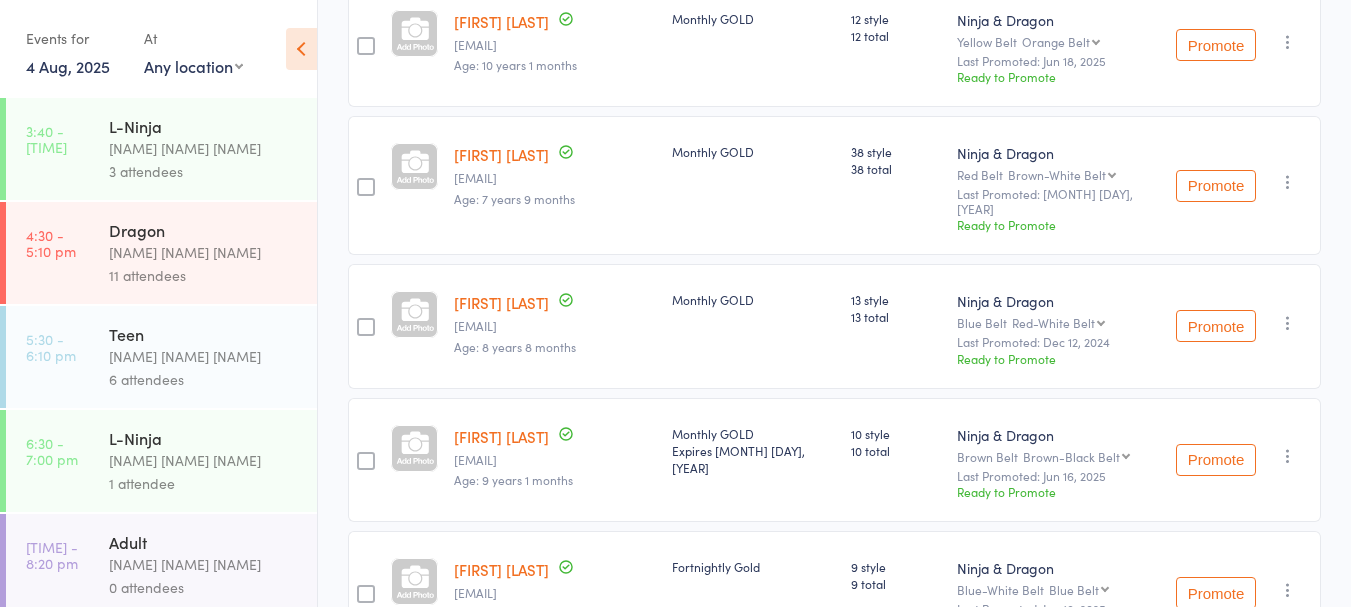 click on "[NAME] [NAME] [NAME]" at bounding box center (204, 356) 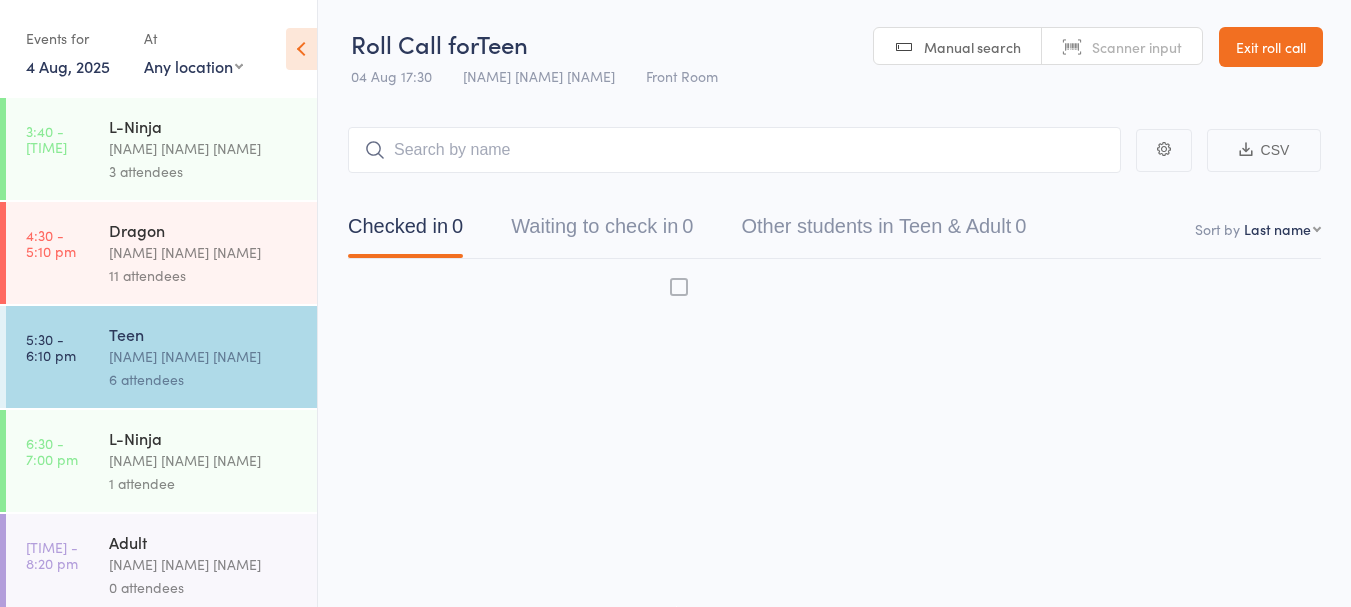 scroll, scrollTop: 1, scrollLeft: 0, axis: vertical 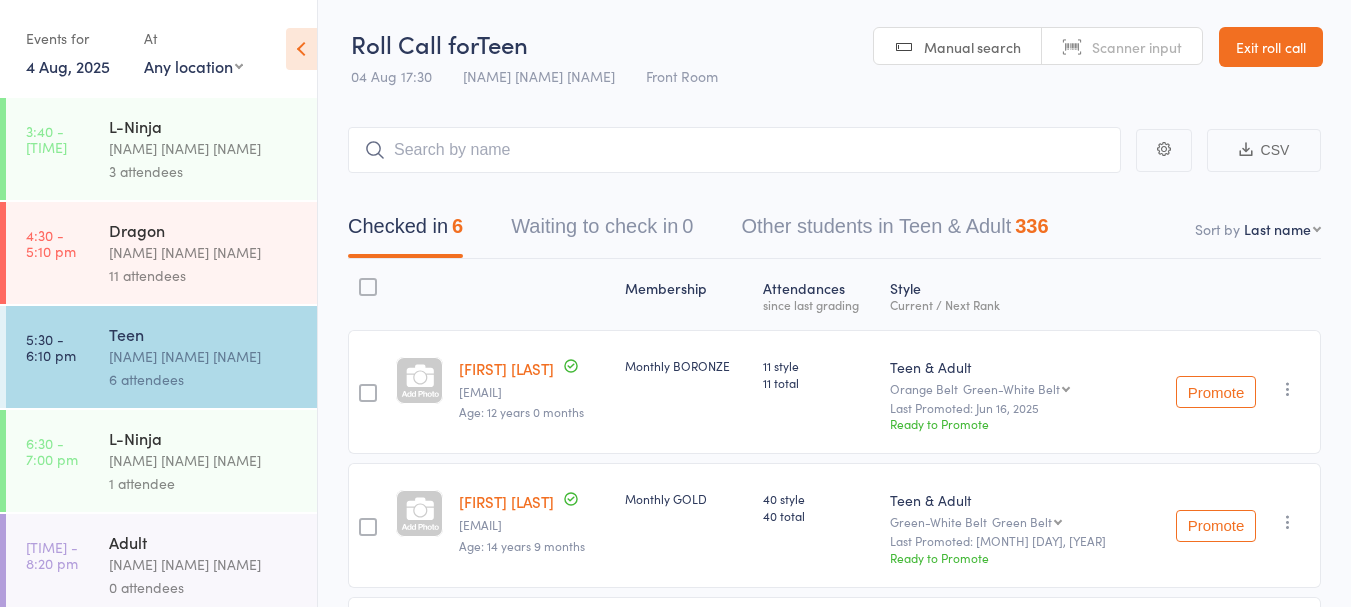 click on "L-Ninja" at bounding box center (204, 438) 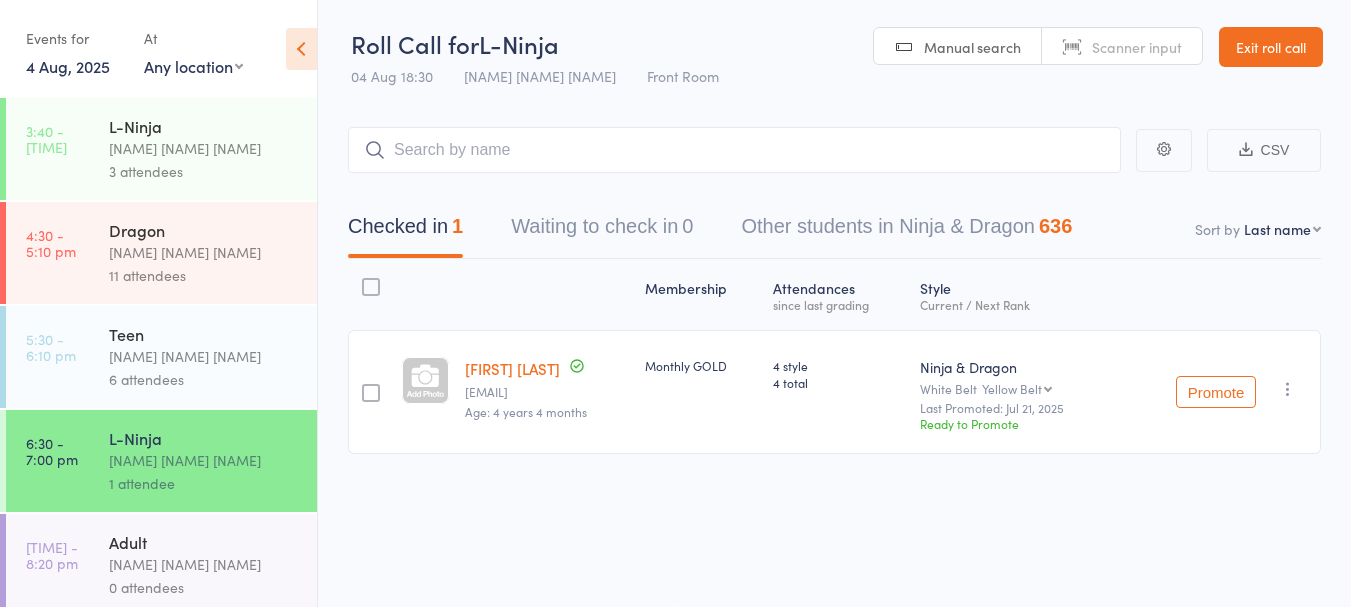click on "4 Aug, 2025" at bounding box center (68, 66) 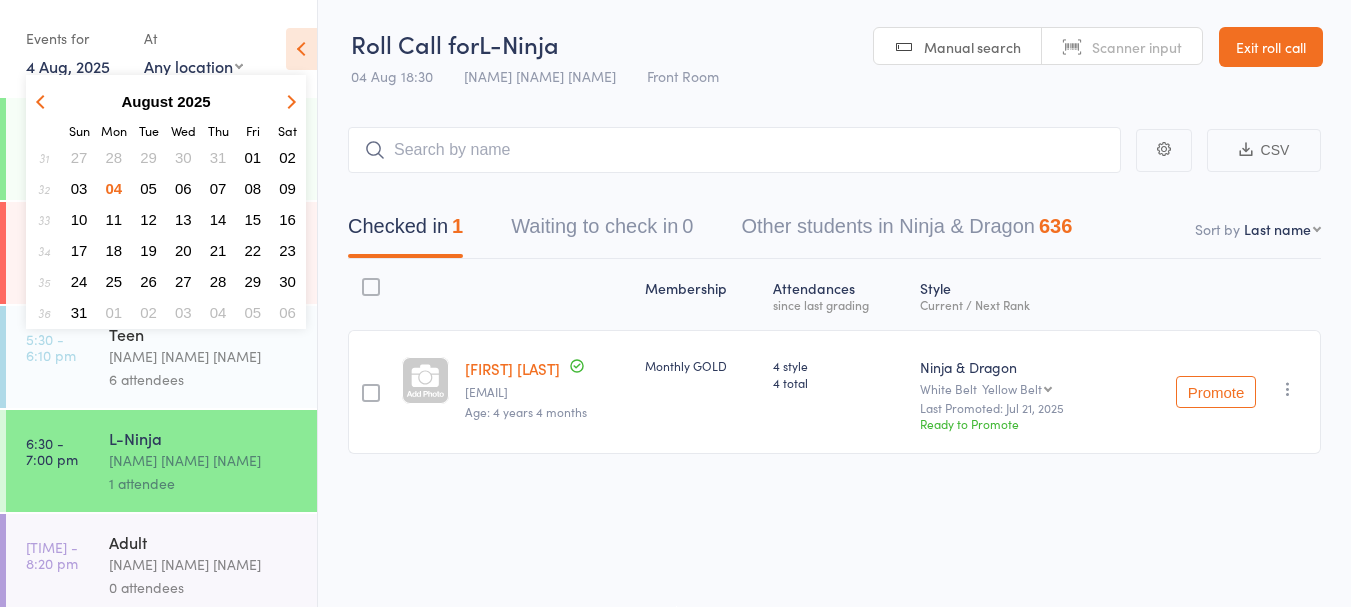 click on "04" at bounding box center [114, 188] 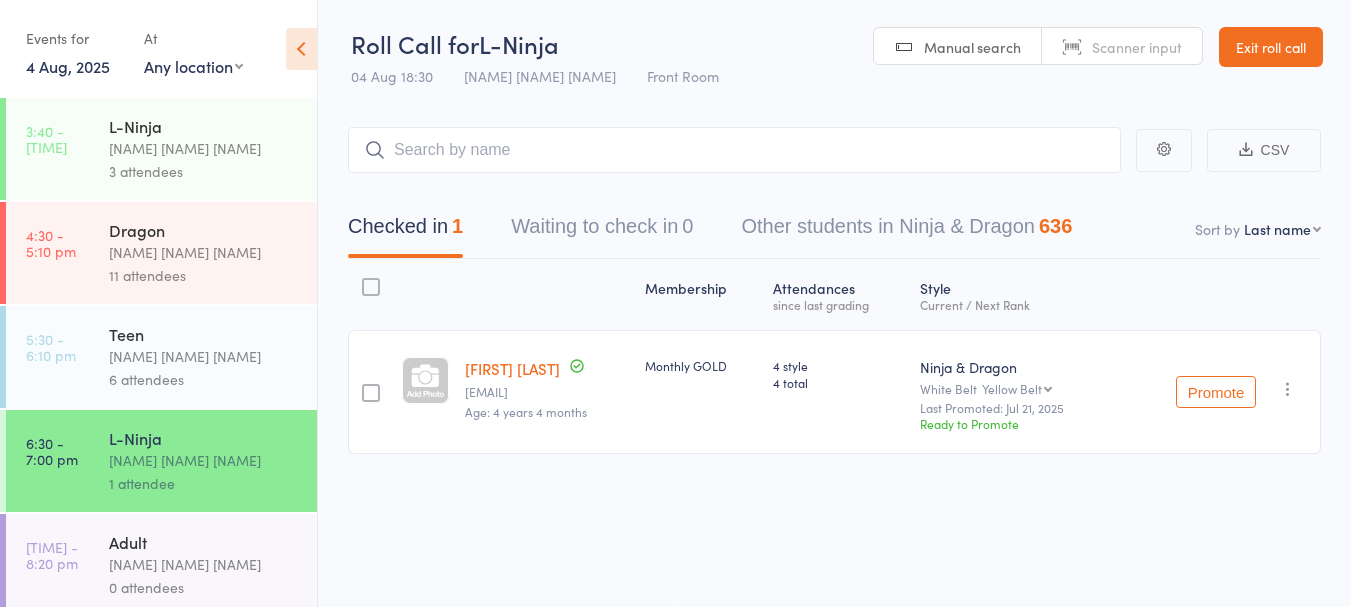 click on "4 Aug, 2025" at bounding box center [68, 66] 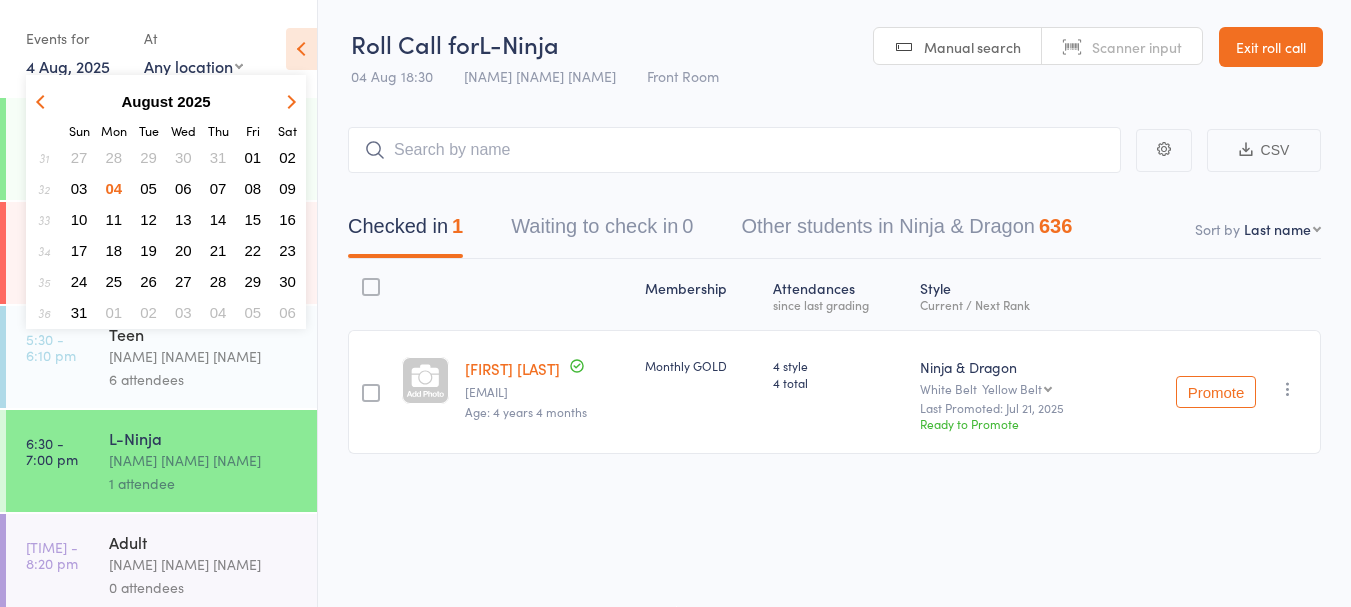 click on "02" at bounding box center (287, 157) 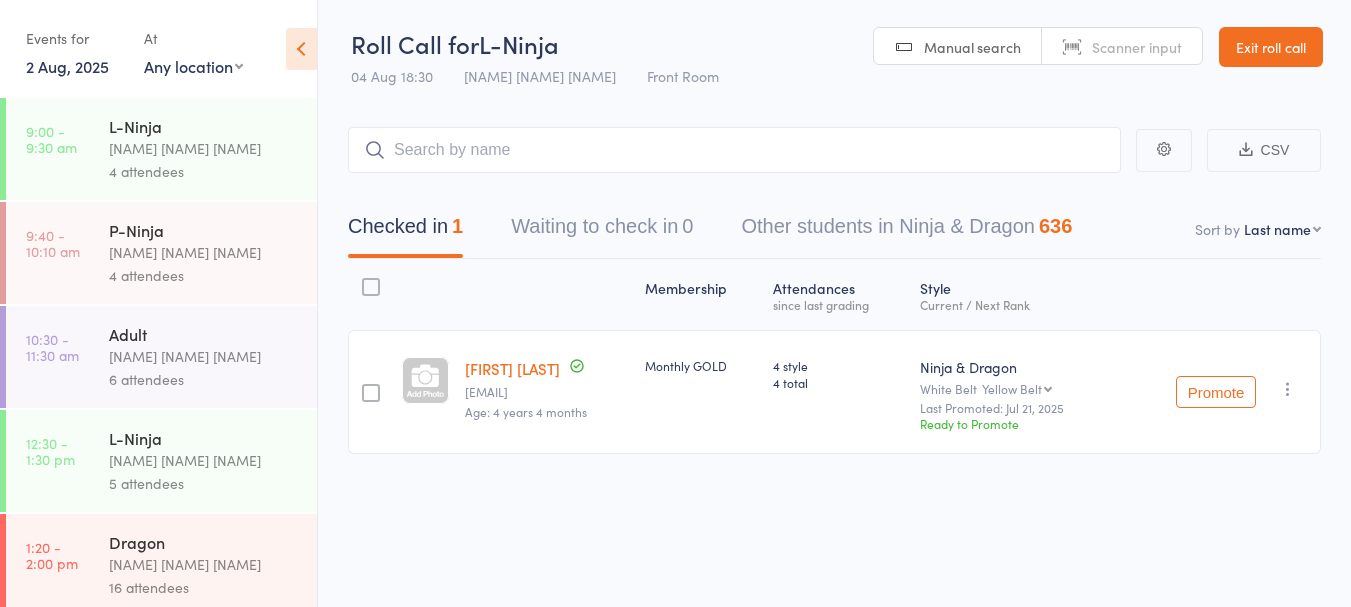 click on "[NAME] [NAME] [NAME]" at bounding box center [204, 564] 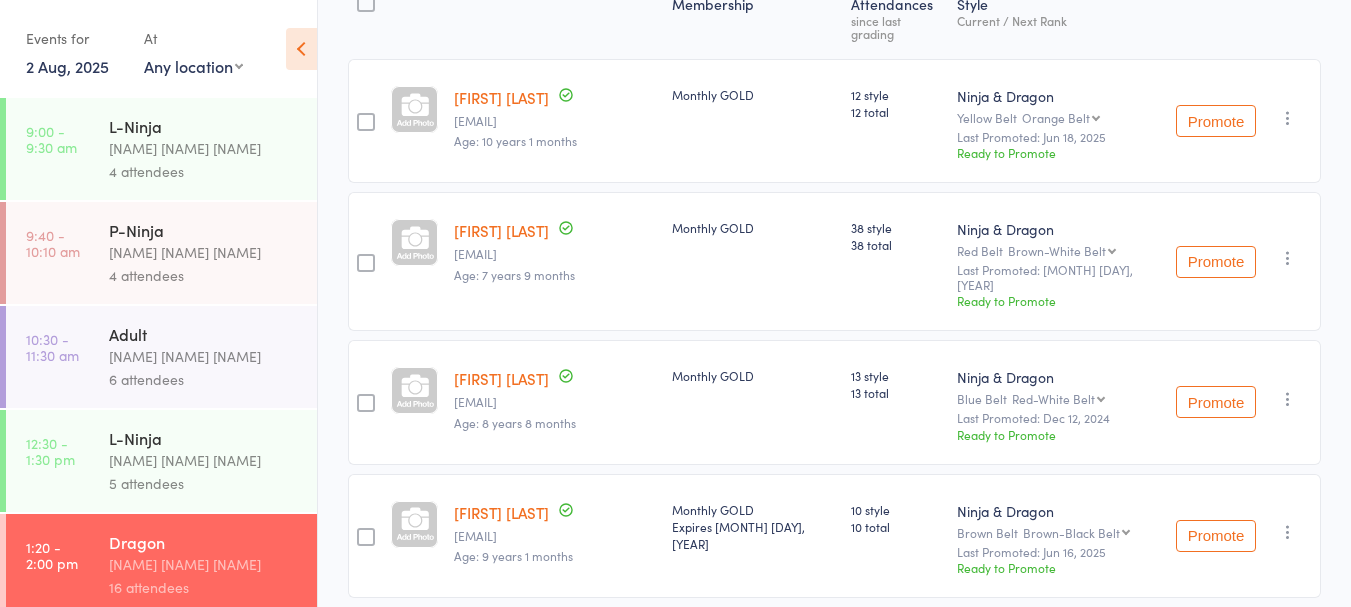 scroll, scrollTop: 302, scrollLeft: 0, axis: vertical 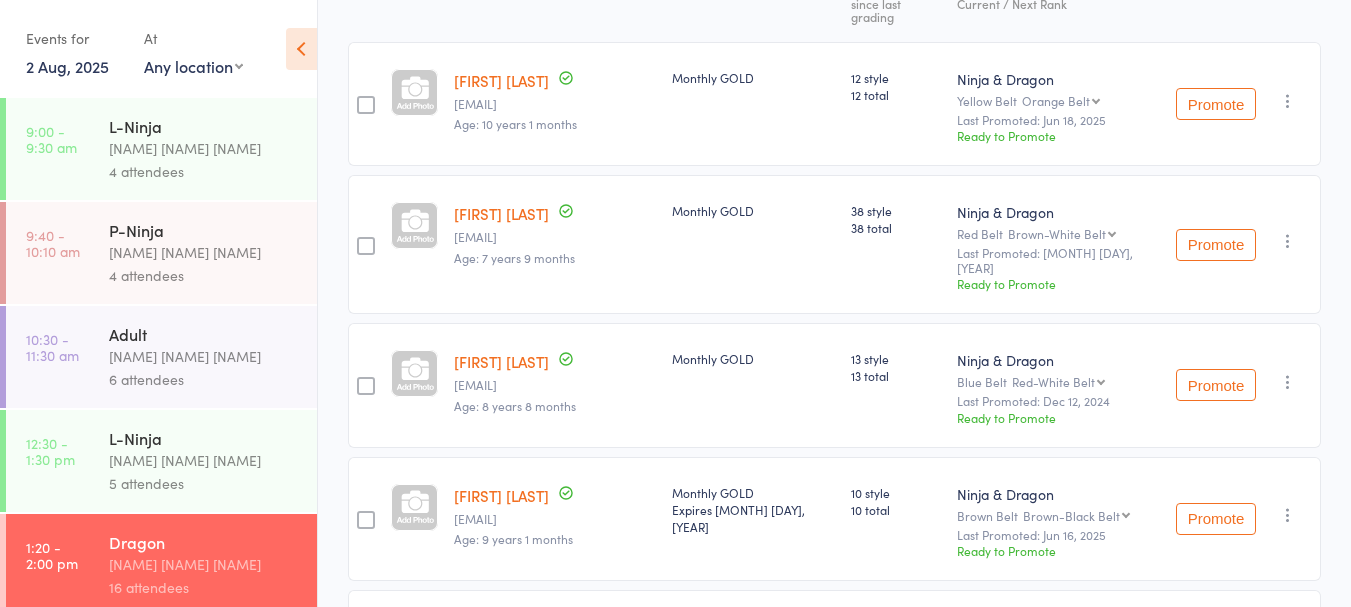 click on "[FIRST] [LAST]" at bounding box center (501, 361) 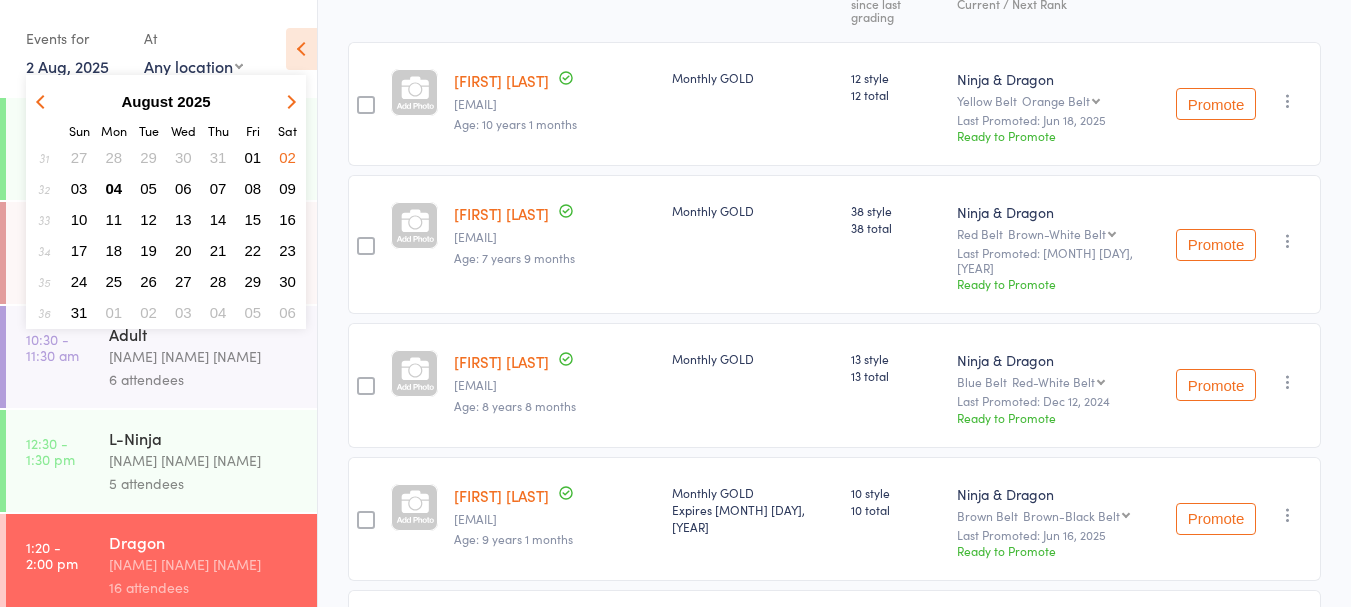 click on "04" at bounding box center (114, 188) 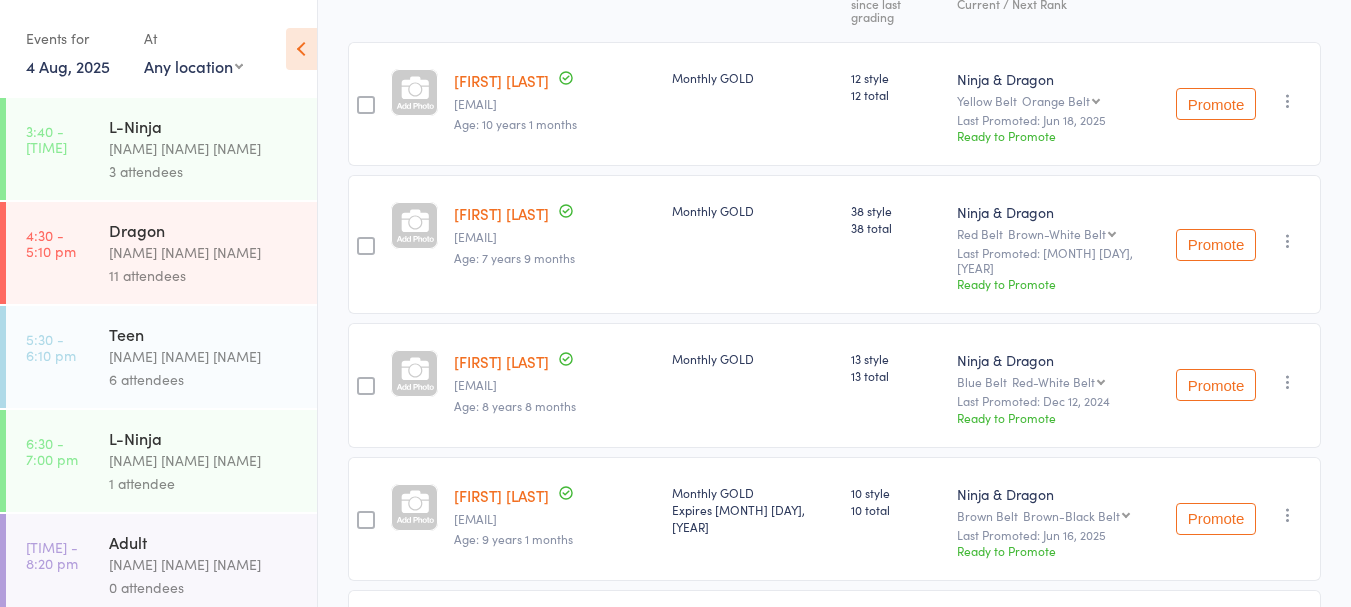 click on "[NAME] [NAME] [NAME]" at bounding box center [204, 460] 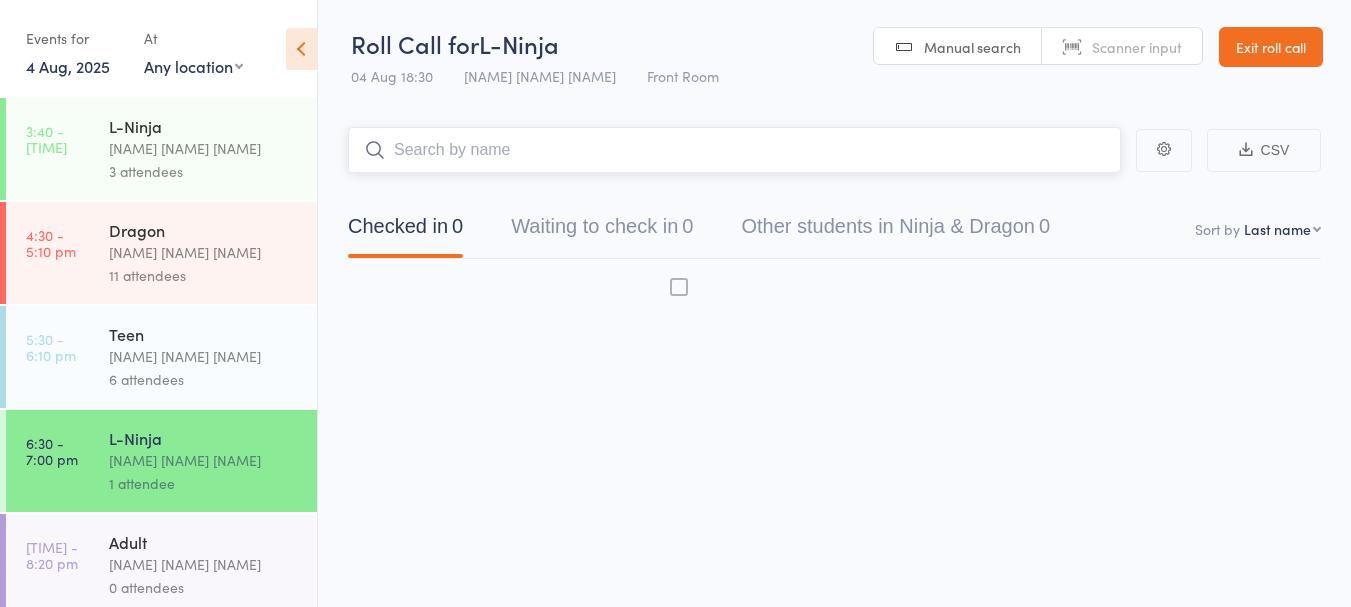 scroll, scrollTop: 1, scrollLeft: 0, axis: vertical 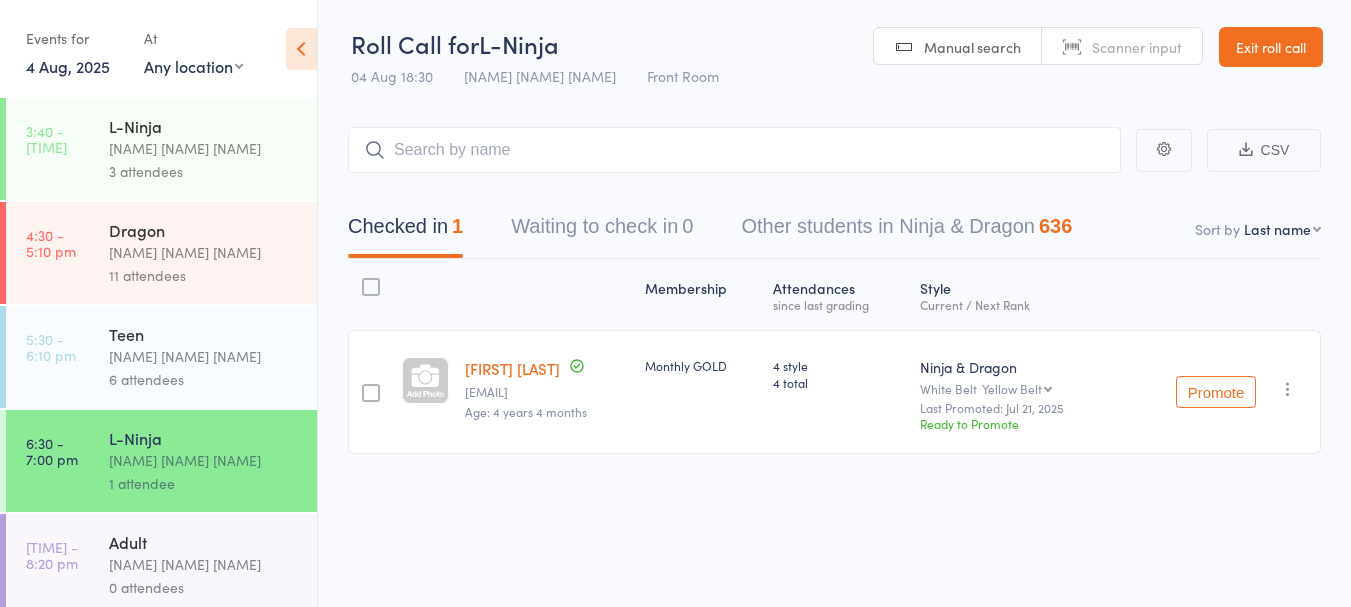 click on "4 Aug, 2025" at bounding box center [68, 66] 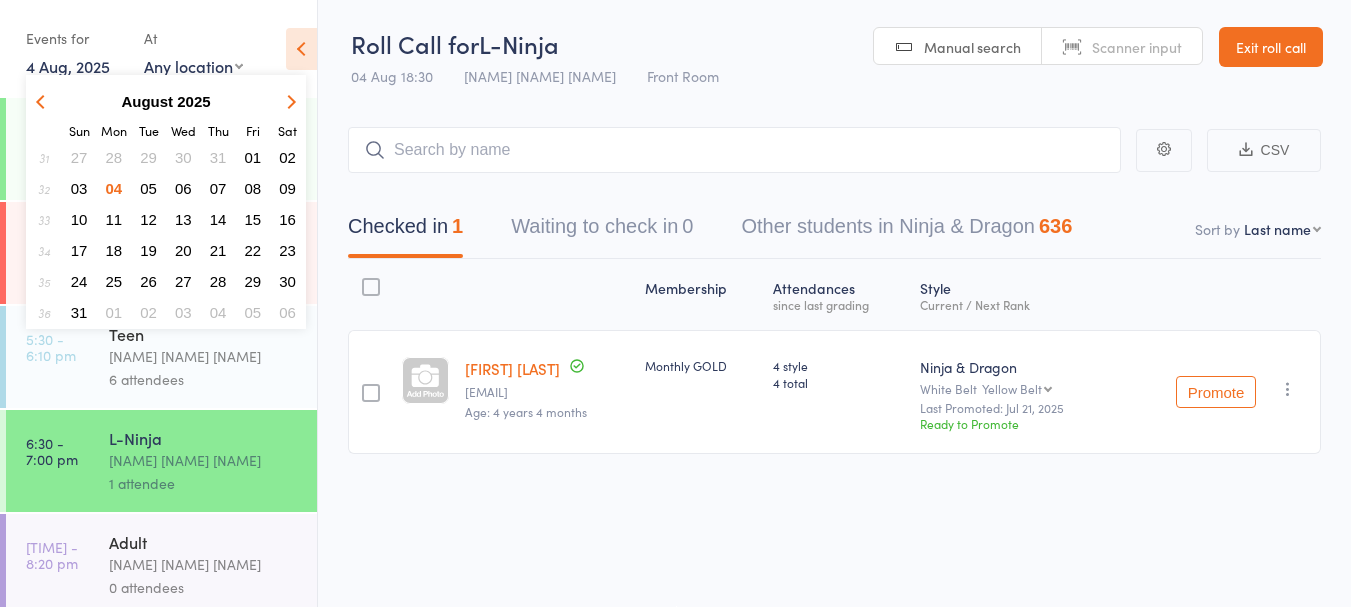 click on "28" at bounding box center (114, 157) 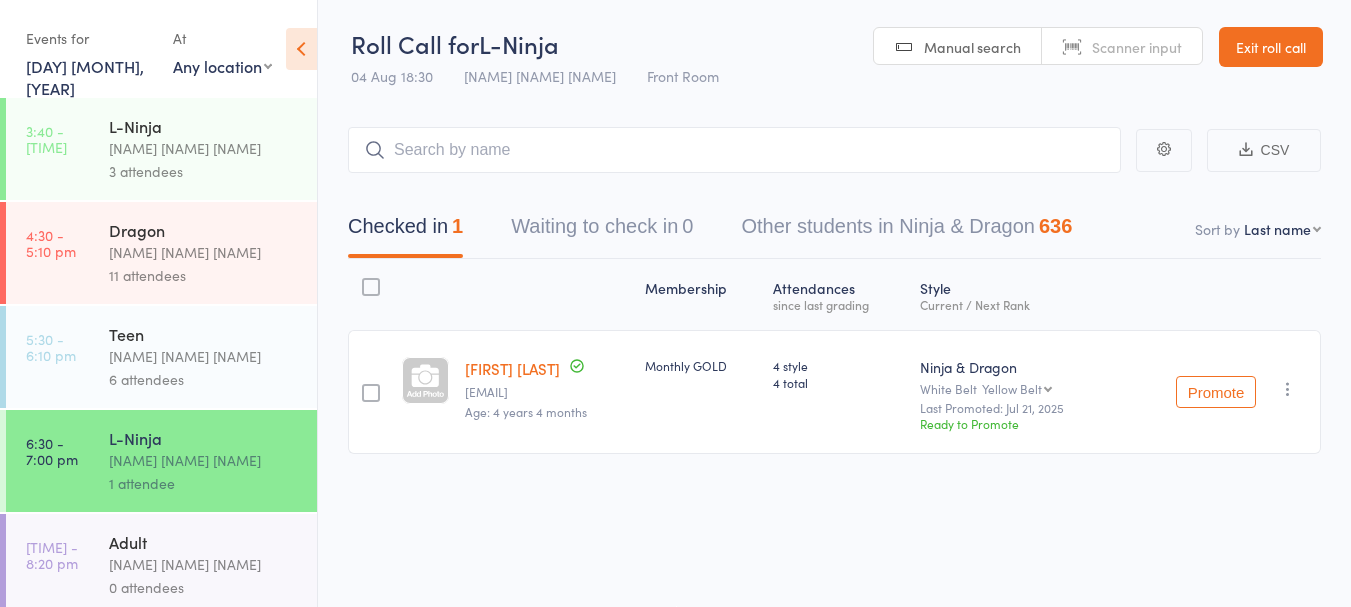 click on "3 attendees" at bounding box center [204, 171] 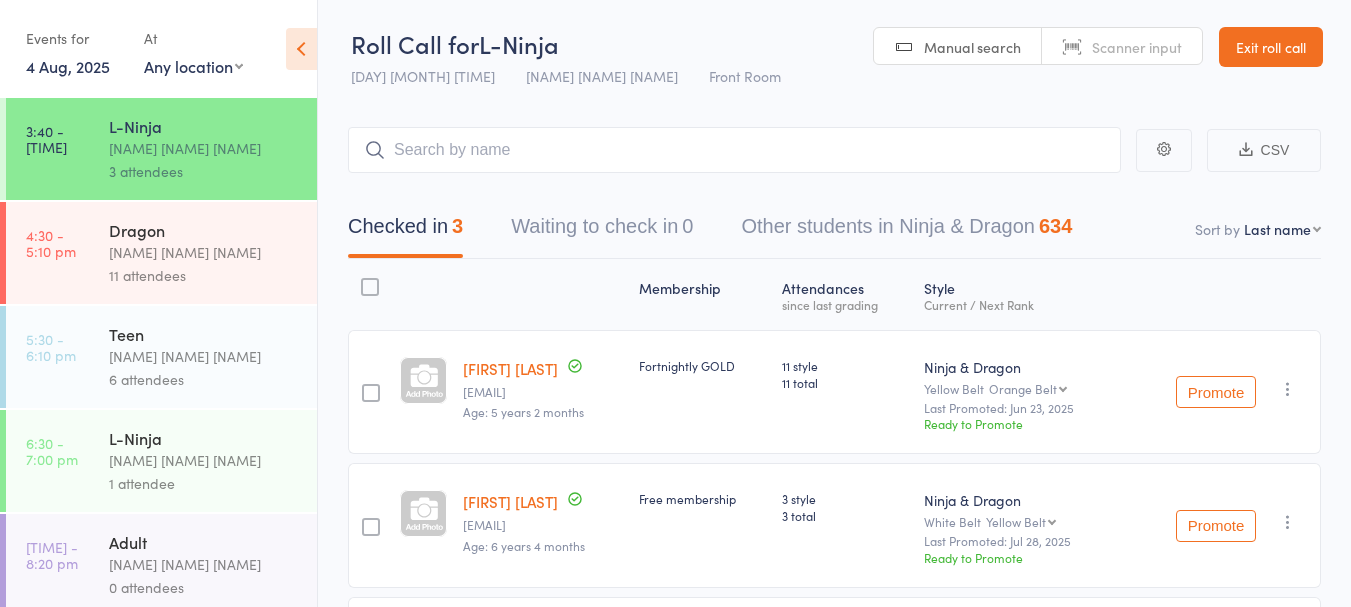 click on "4 Aug, 2025" at bounding box center [68, 66] 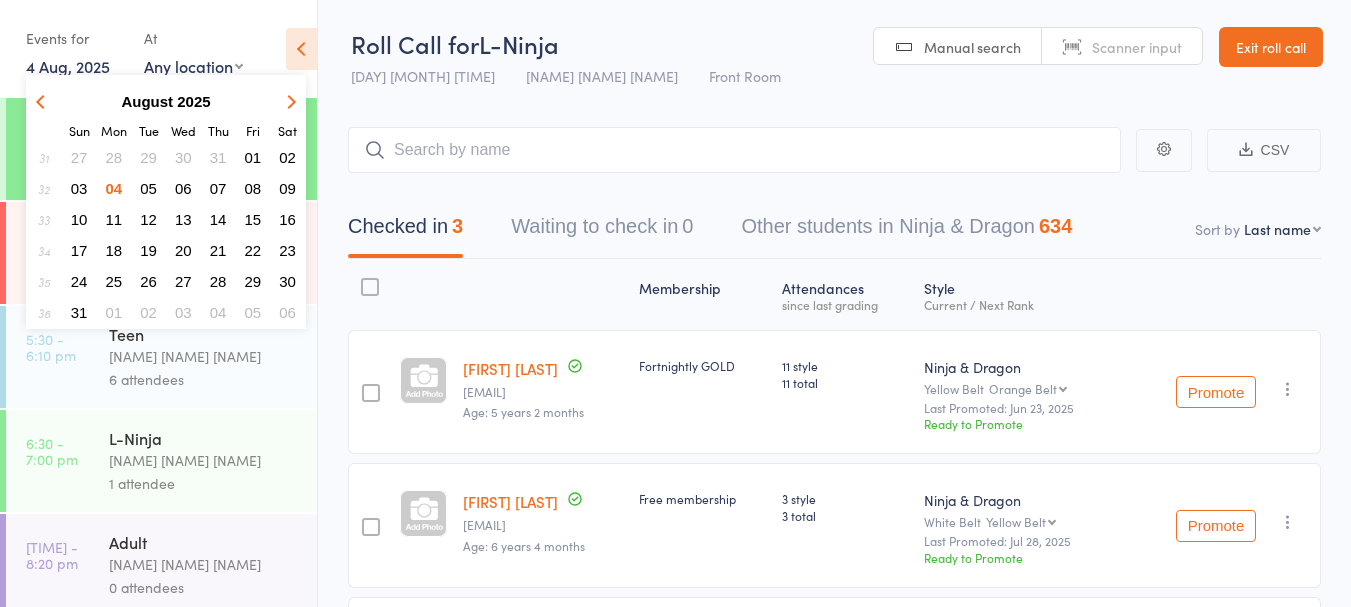 click on "28" at bounding box center (114, 157) 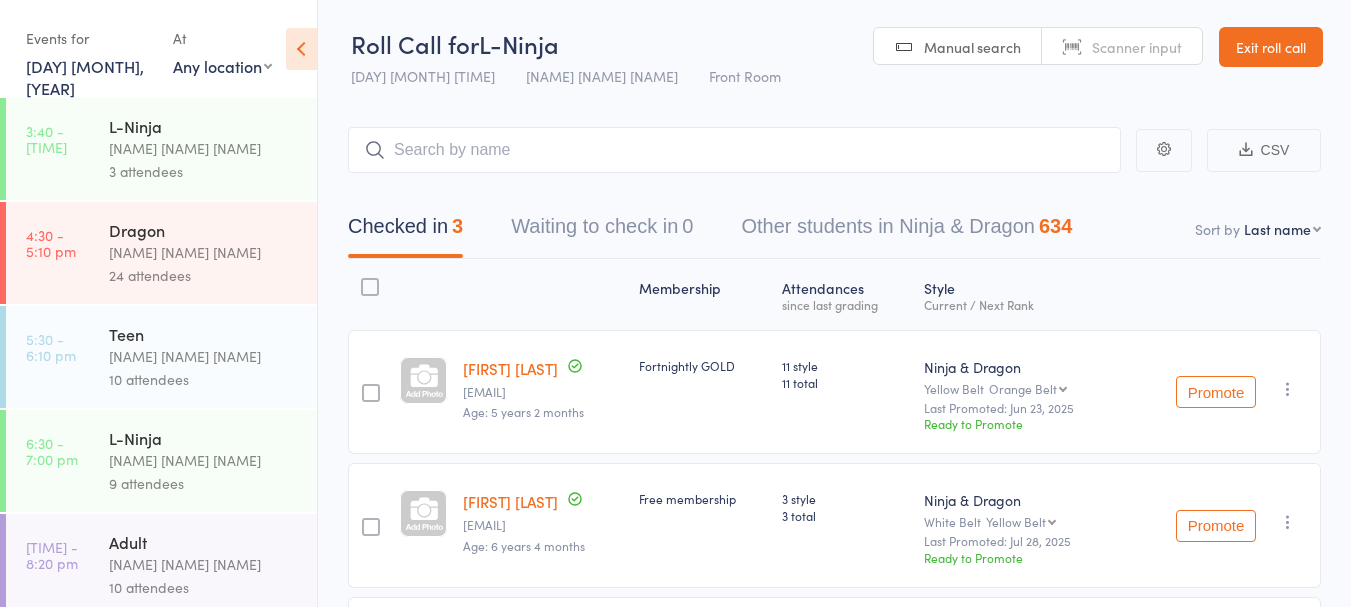 click on "[DAY] [MONTH], [YEAR]" at bounding box center [85, 77] 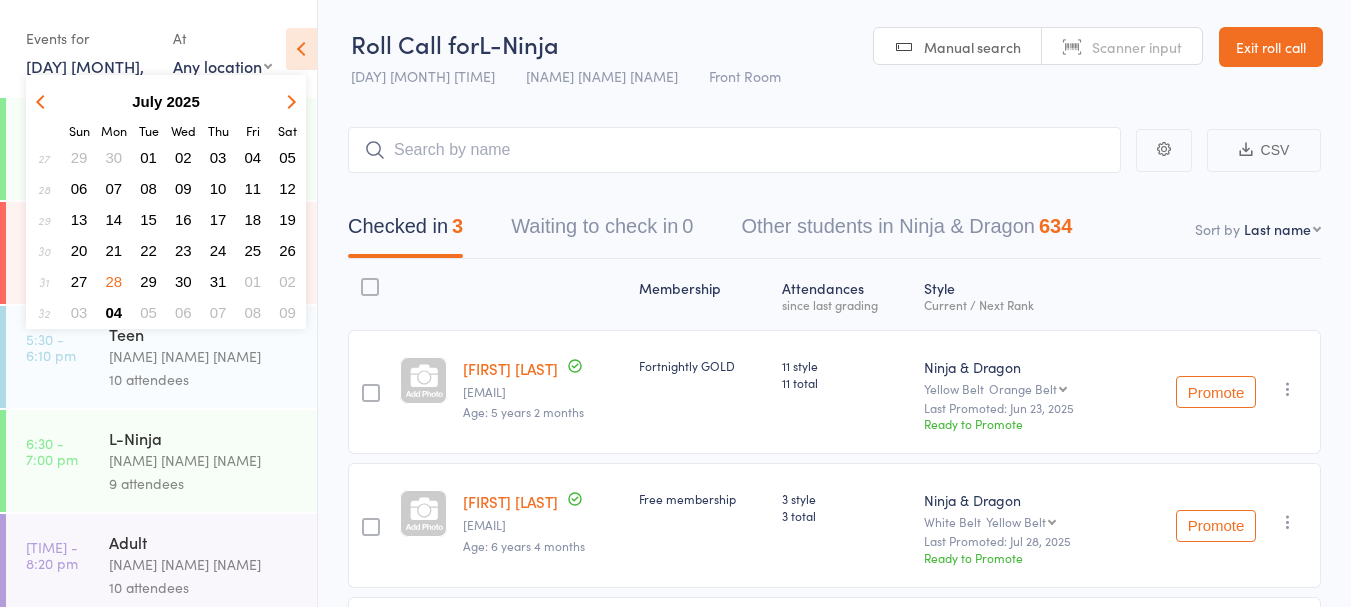 click on "04" at bounding box center (114, 312) 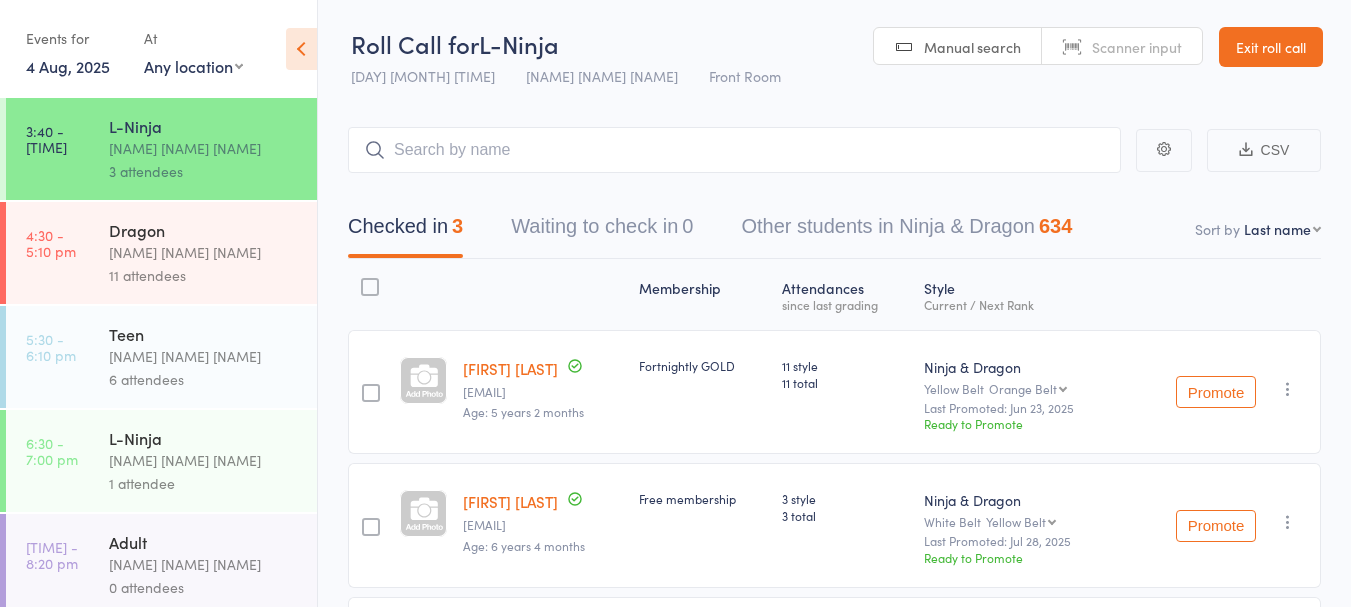 click on "[NAME] [NAME] [NAME]" at bounding box center (204, 460) 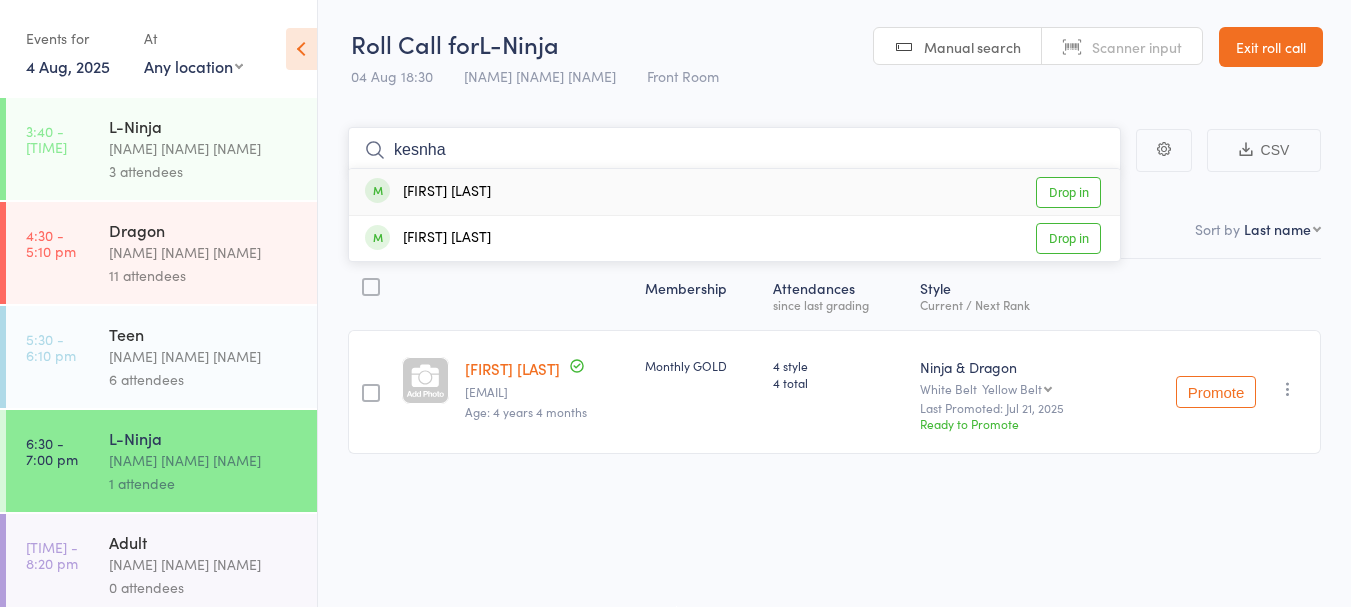 type on "kesnha" 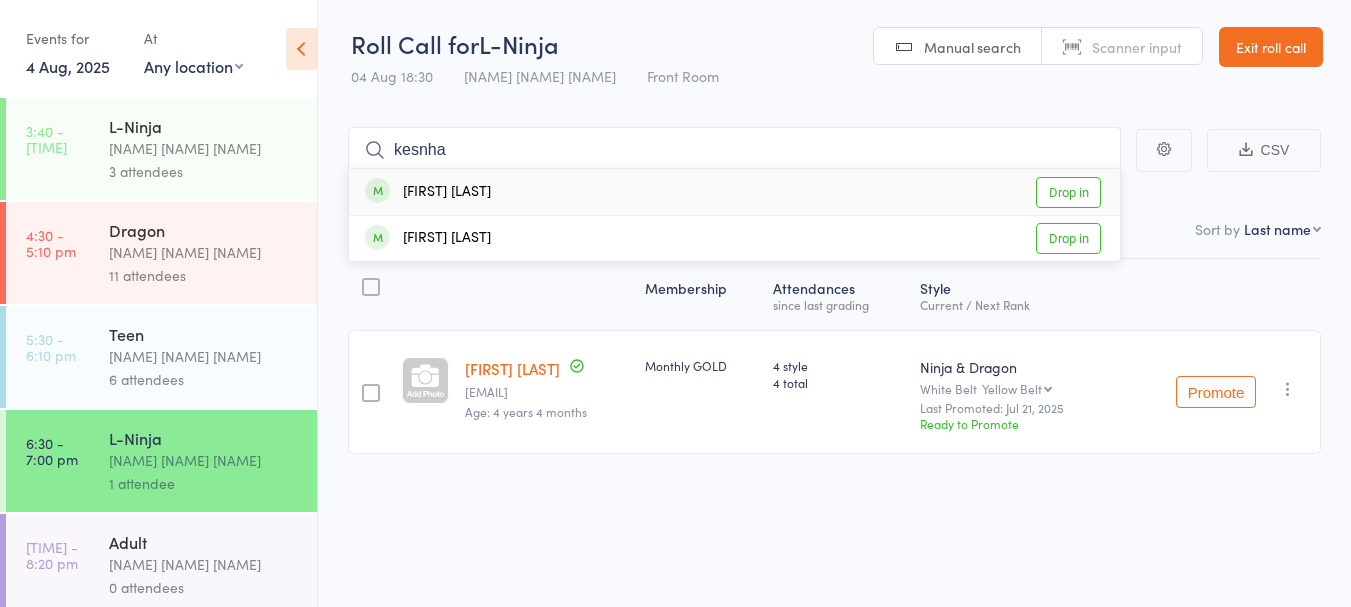 click on "[FIRST] [LAST] Drop in" at bounding box center [734, 192] 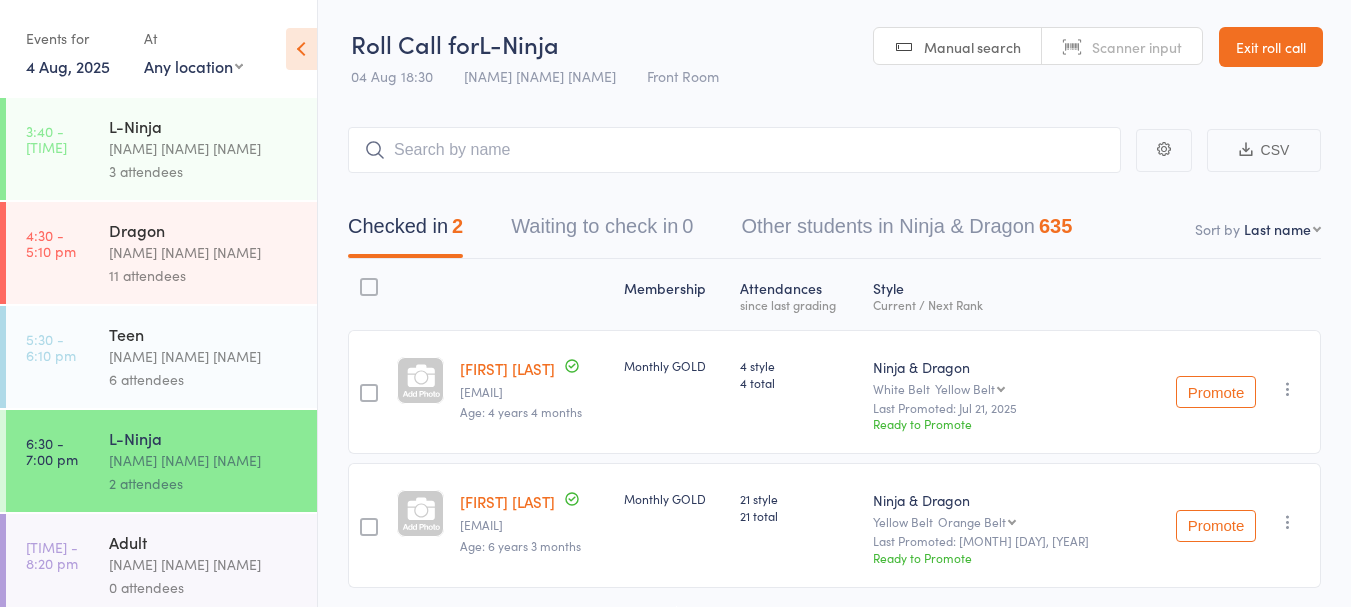 click on "[FIRST] [LAST]" at bounding box center (507, 501) 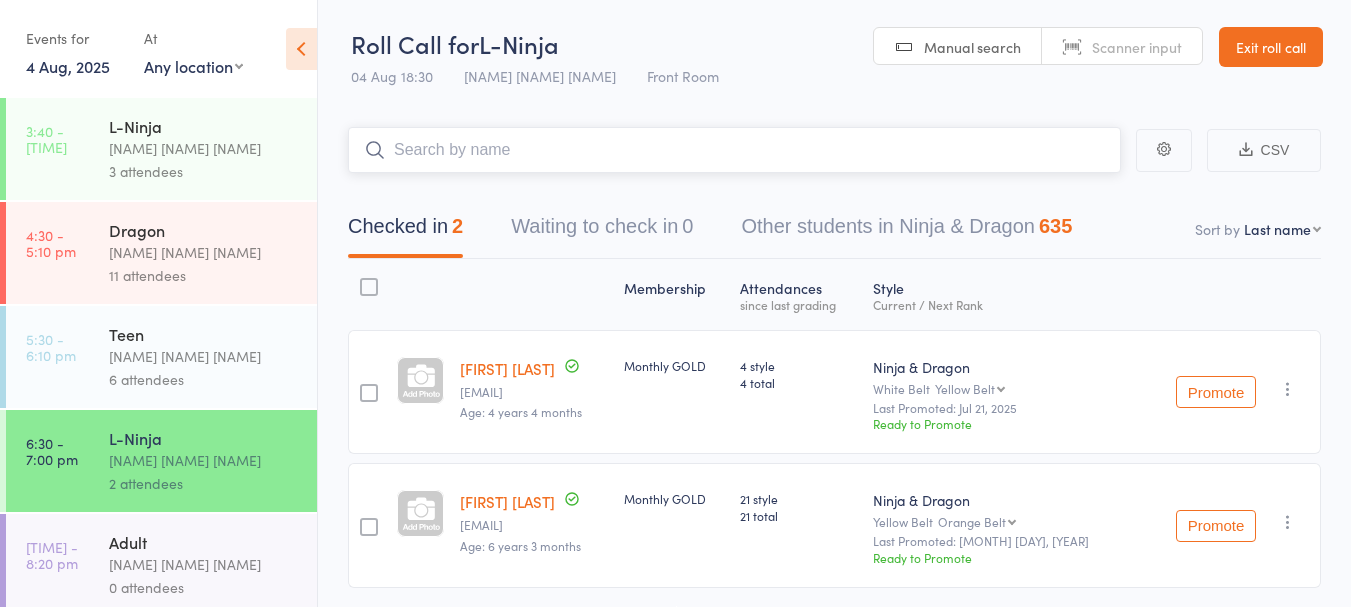click at bounding box center (734, 150) 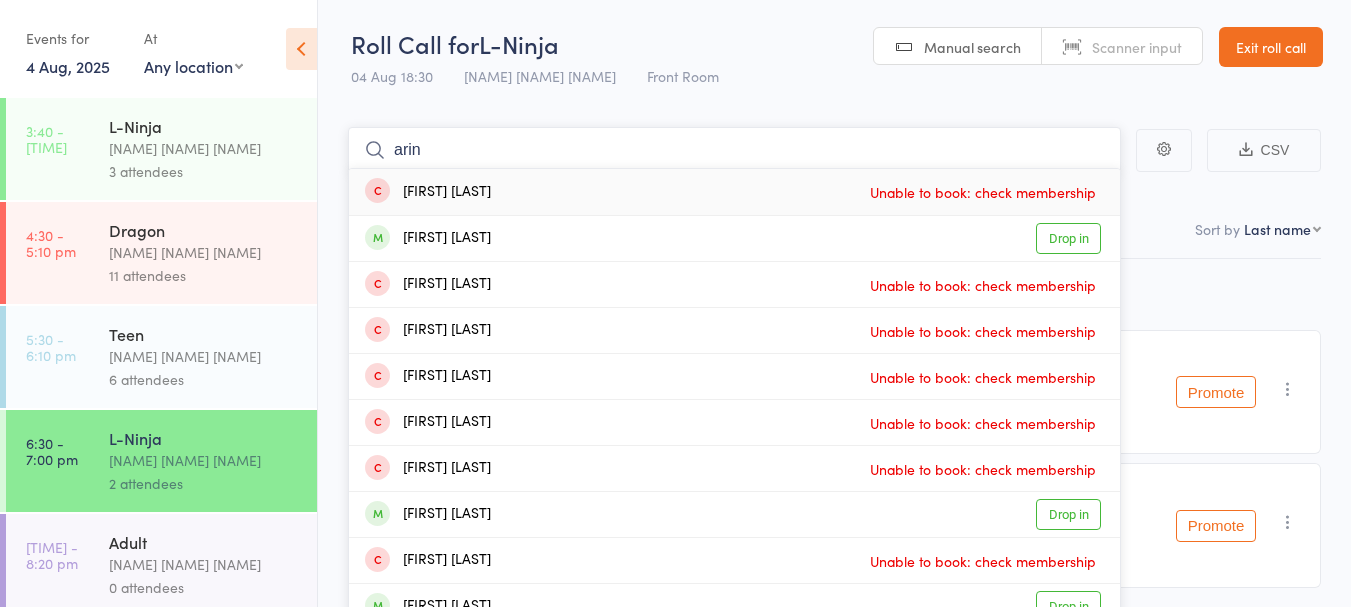 type on "arin" 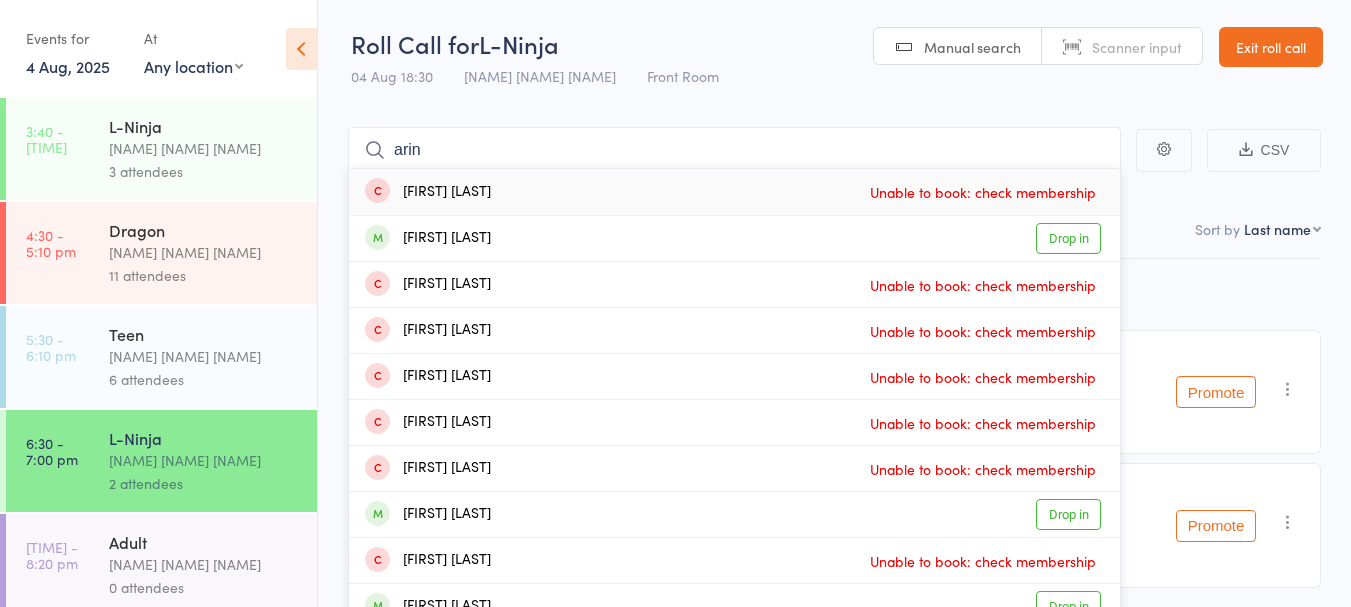 click on "[FIRST] [LAST] Unable to book: check membership" at bounding box center (734, 192) 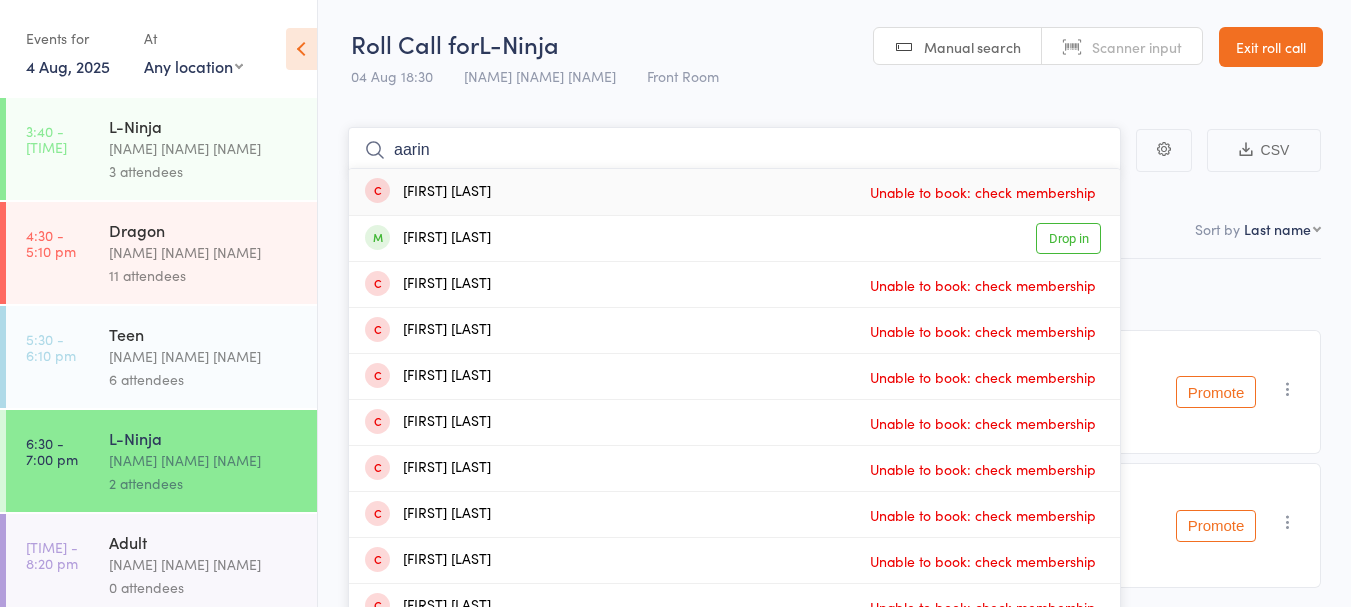 type on "aarin" 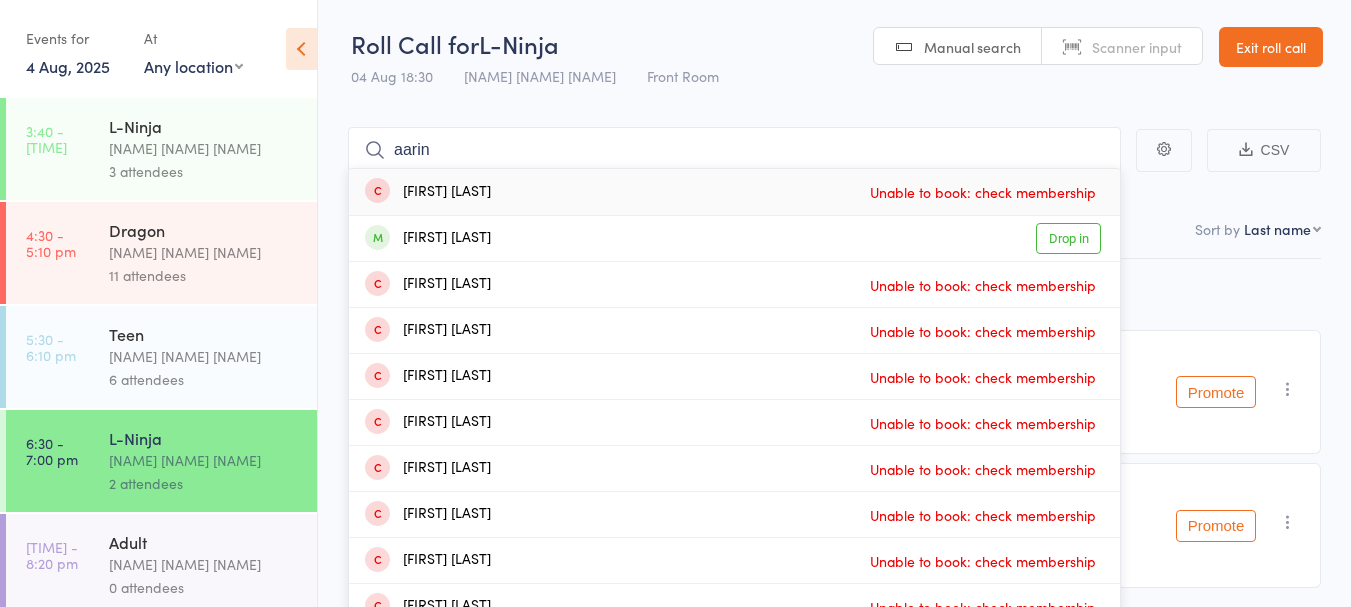 click on "[FIRST] [LAST] Drop in" at bounding box center [734, 238] 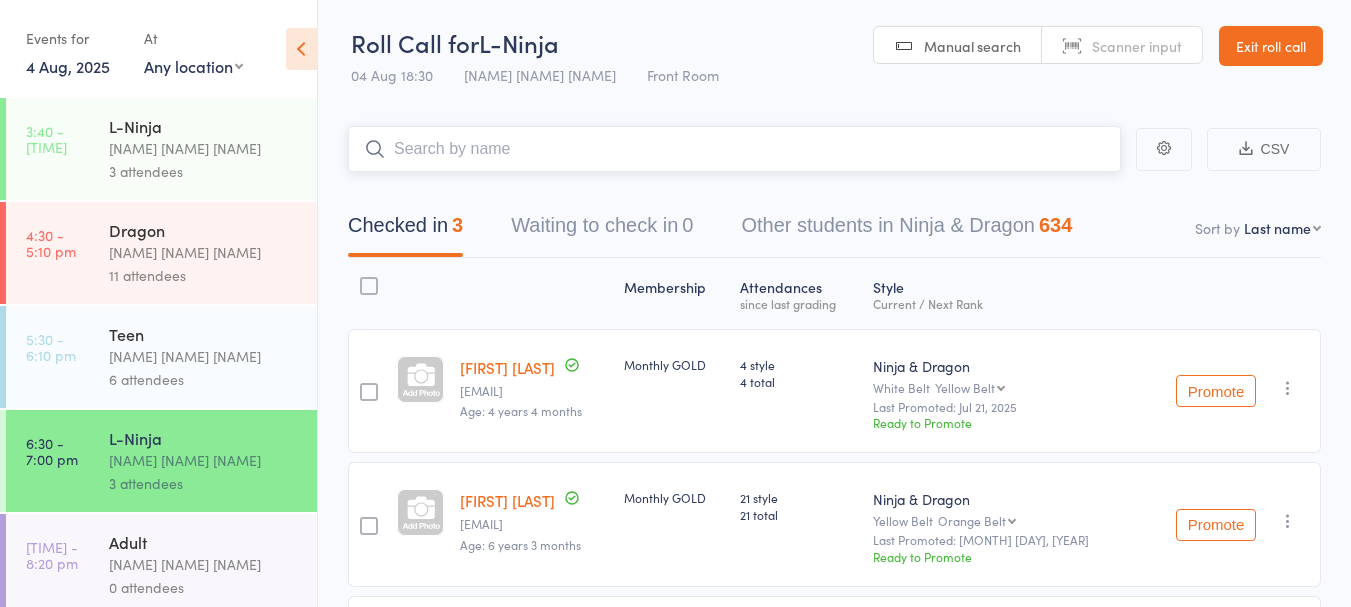 scroll, scrollTop: 0, scrollLeft: 0, axis: both 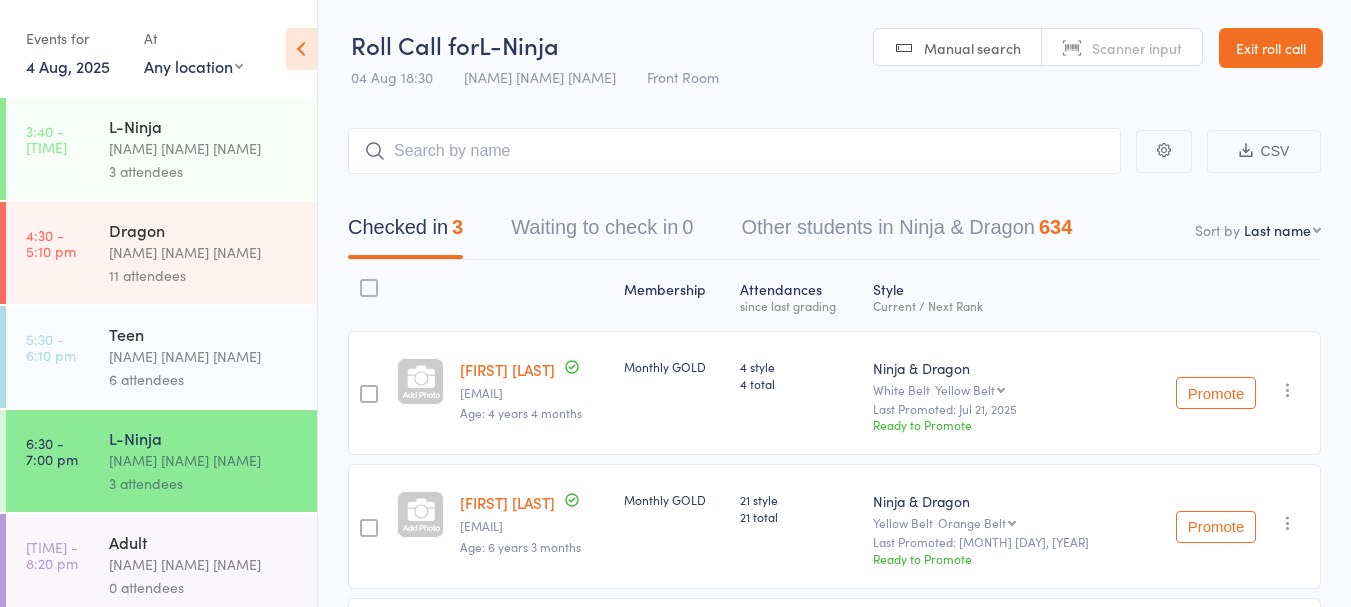 click on "4 Aug, 2025" at bounding box center [68, 66] 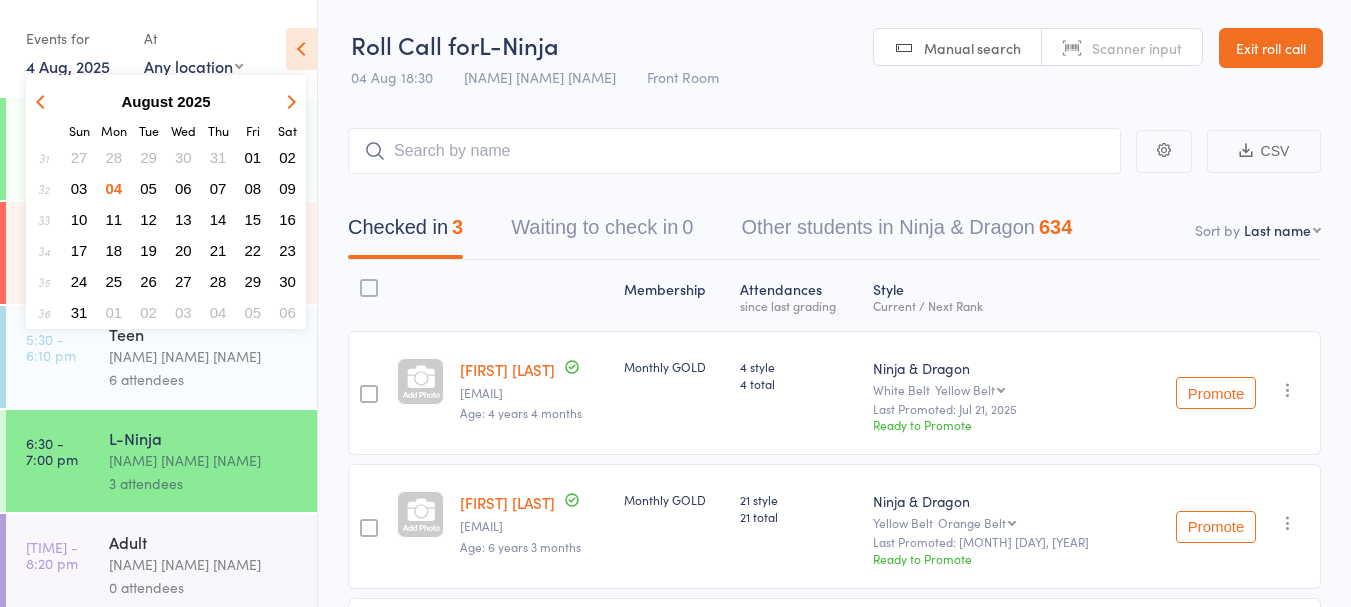 click on "04" at bounding box center (114, 188) 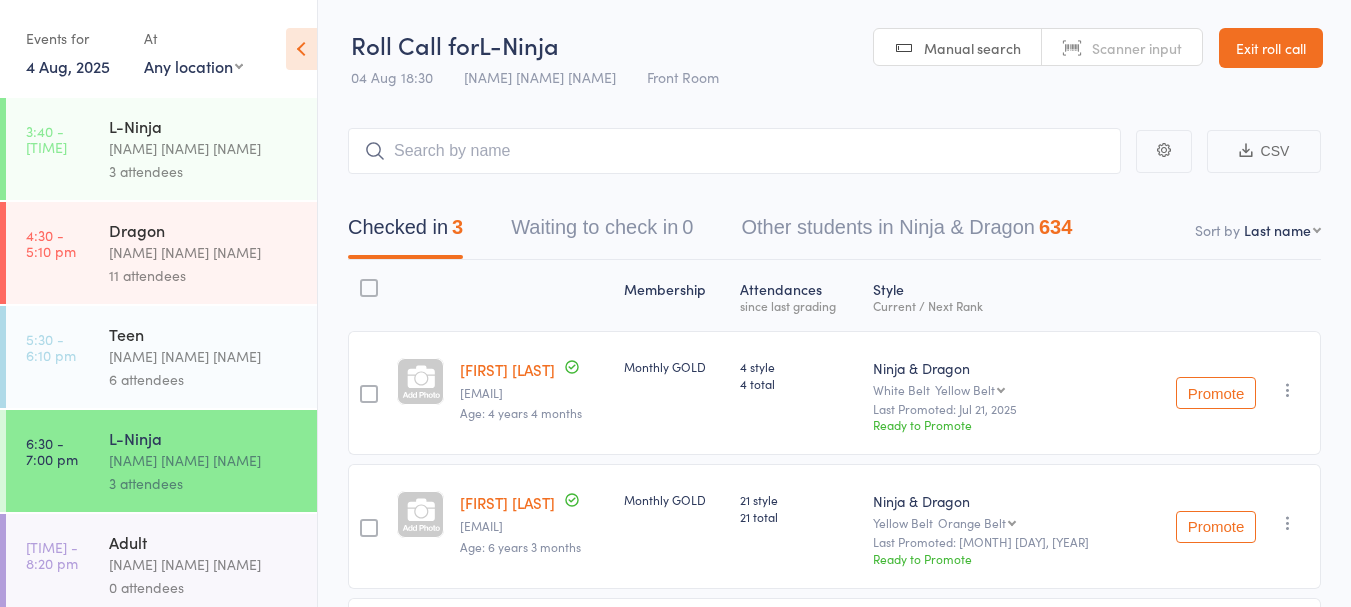 click on "4 Aug, 2025" at bounding box center [68, 66] 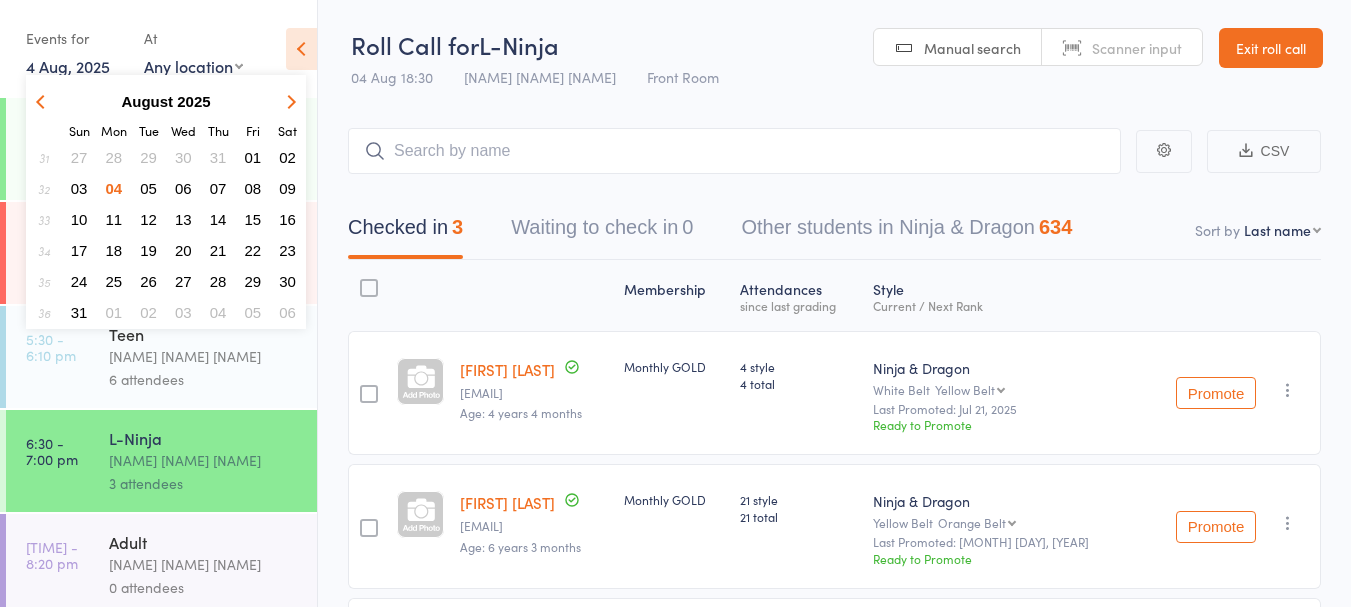 click on "28" at bounding box center (114, 157) 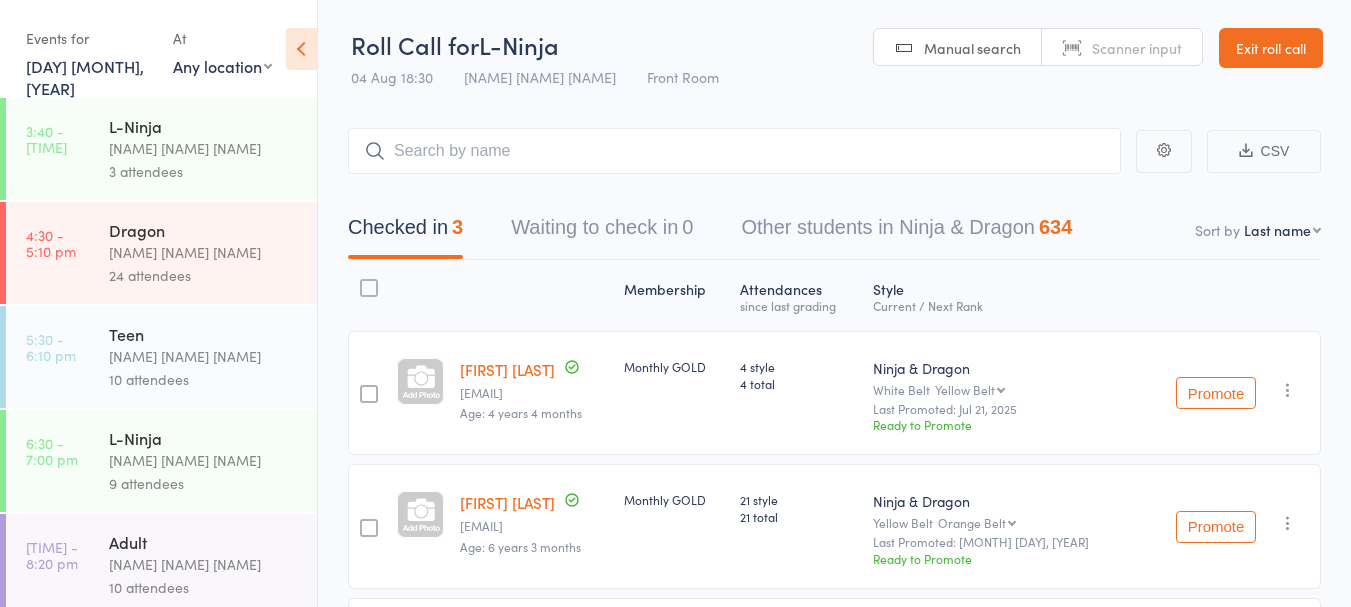 click on "[DAY] [MONTH], [YEAR]" at bounding box center [85, 77] 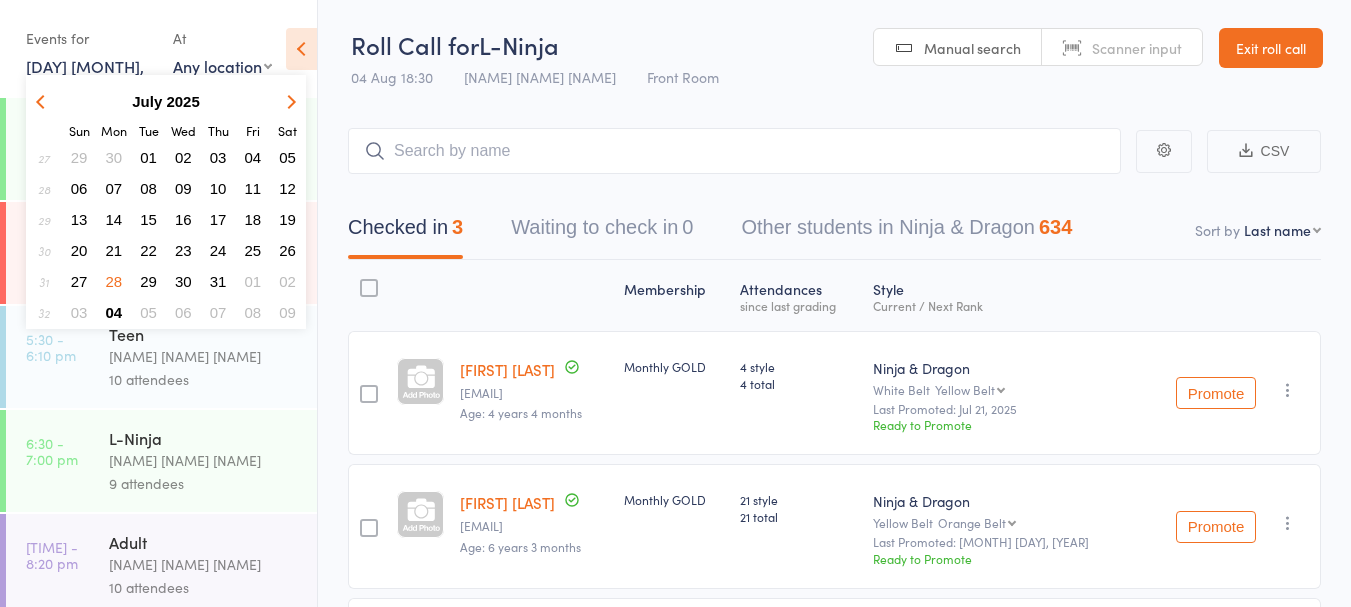 click on "04" at bounding box center [114, 312] 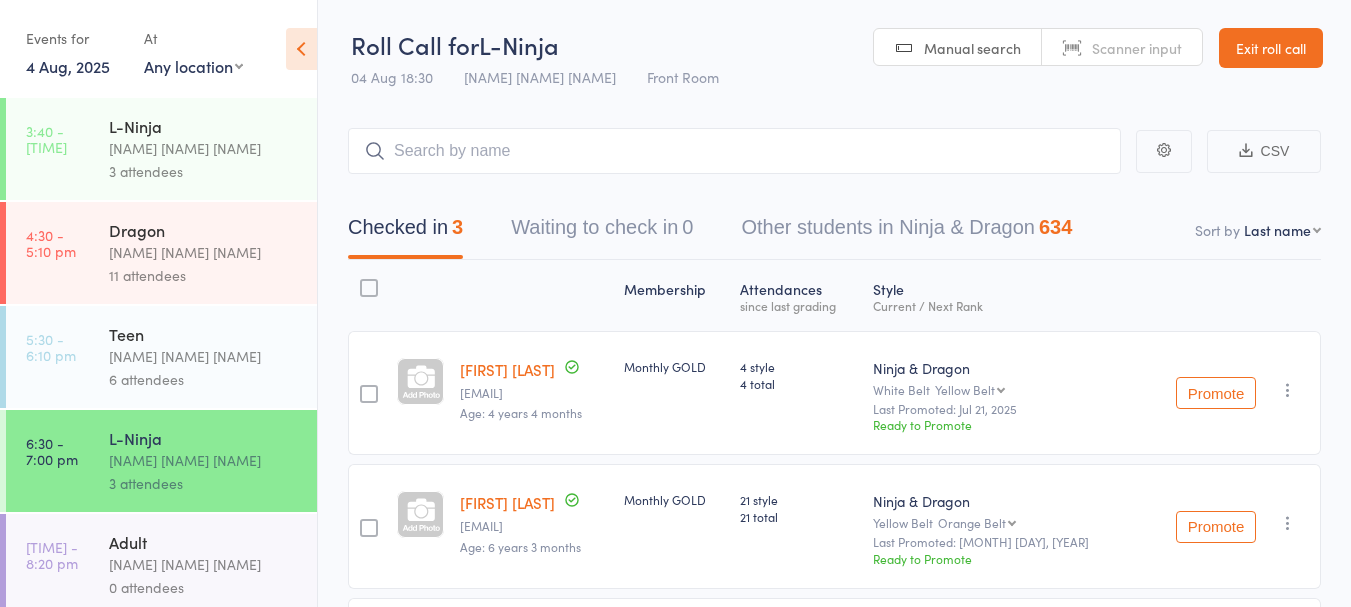 click on "[NAME] [NAME] [NAME]" at bounding box center (204, 460) 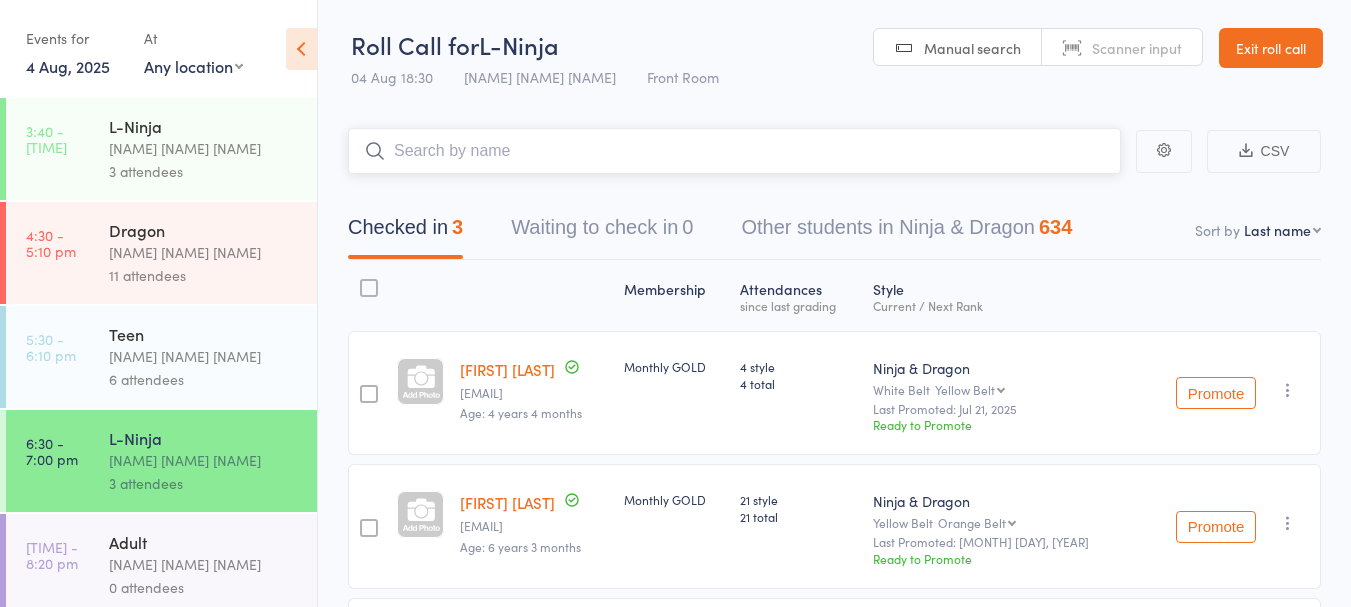 click at bounding box center (734, 151) 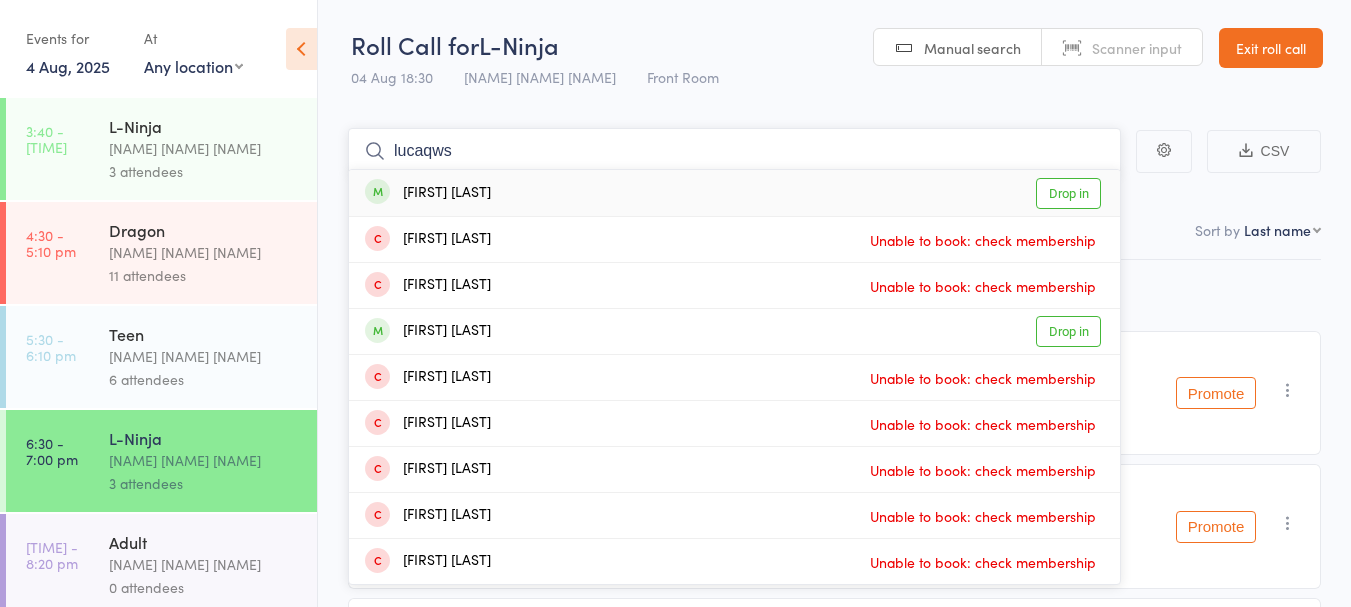 type on "lucaqws" 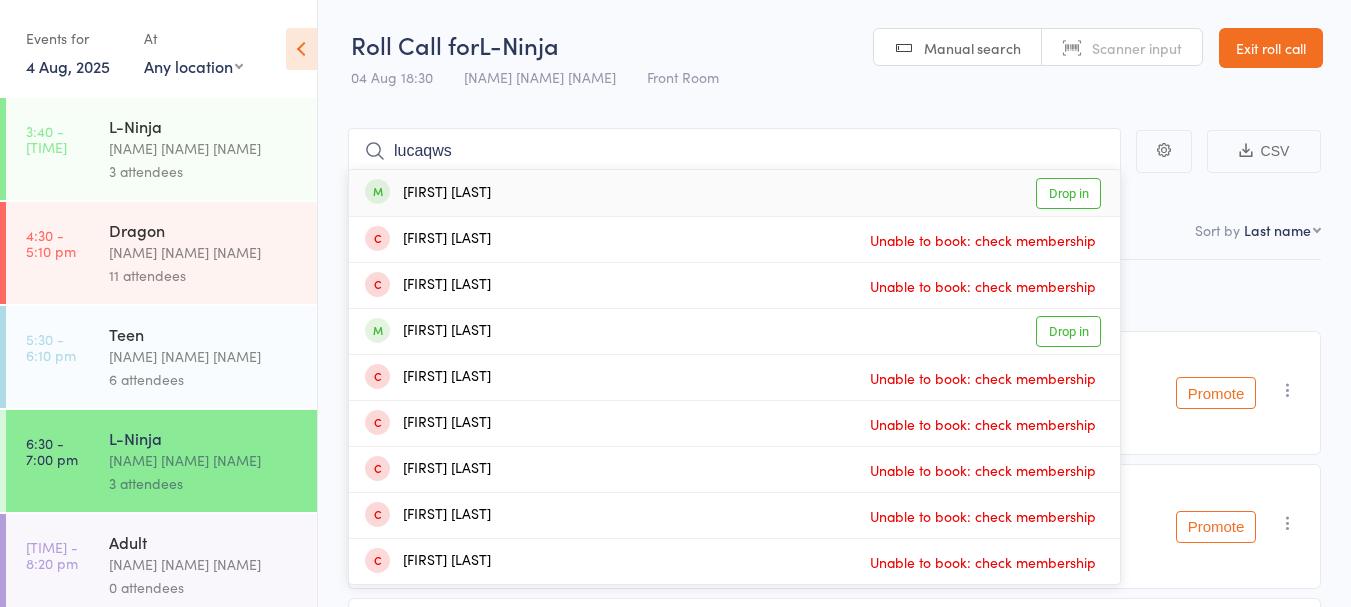 click on "[FIRST] [LAST] Drop in" at bounding box center (734, 193) 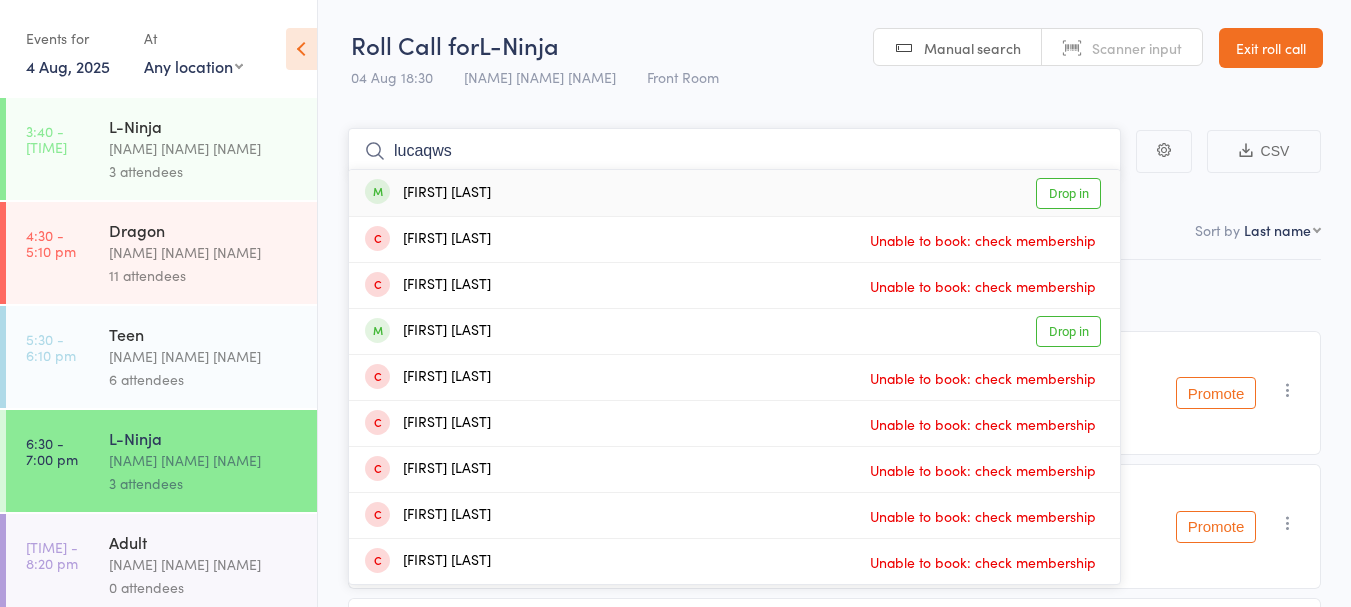 type 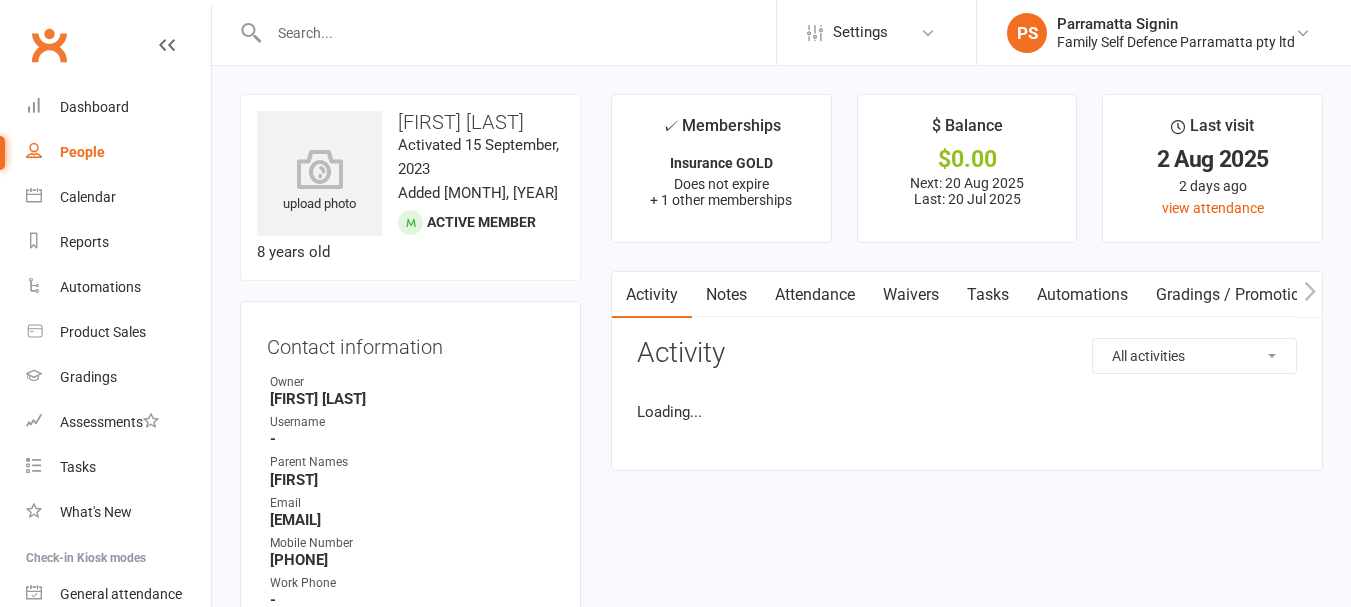 scroll, scrollTop: 0, scrollLeft: 0, axis: both 